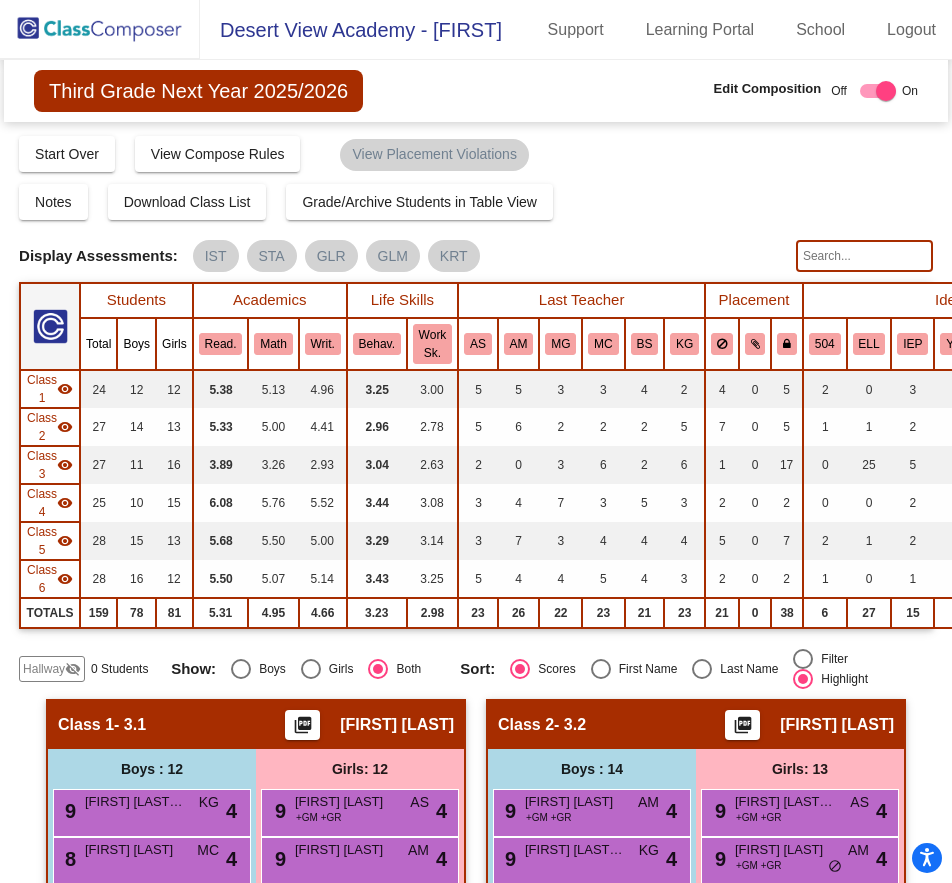 scroll, scrollTop: 0, scrollLeft: 0, axis: both 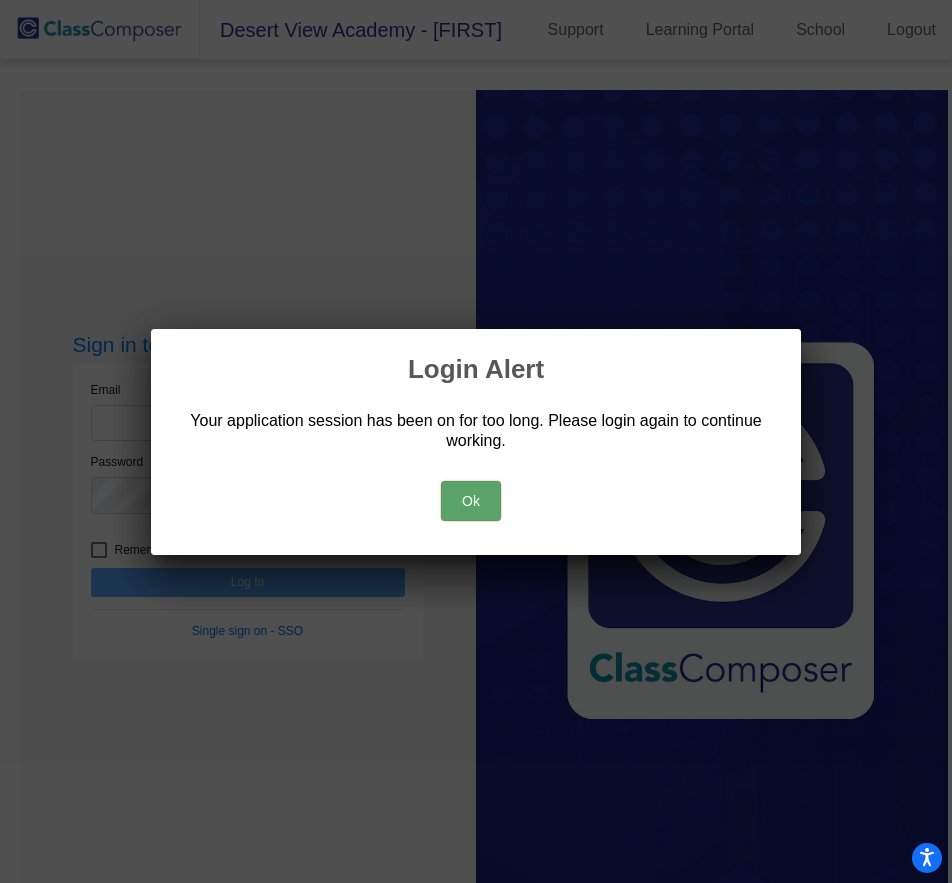 drag, startPoint x: 450, startPoint y: 463, endPoint x: 476, endPoint y: 494, distance: 40.459858 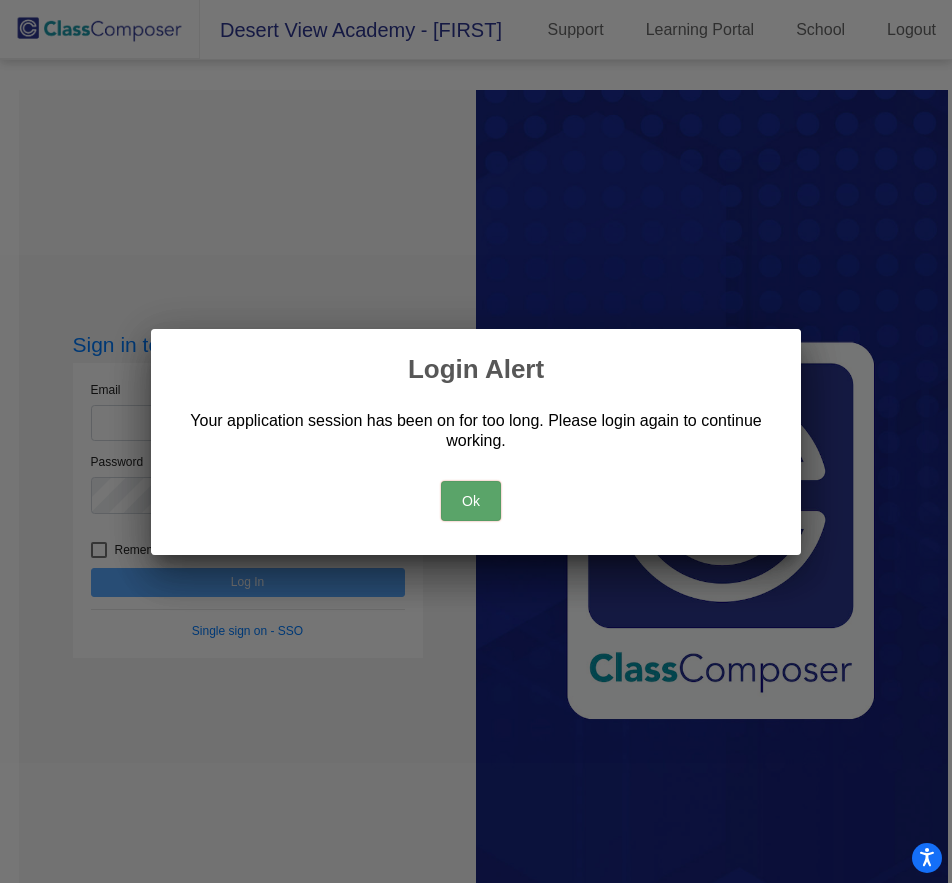 click on "Ok" at bounding box center [476, 496] 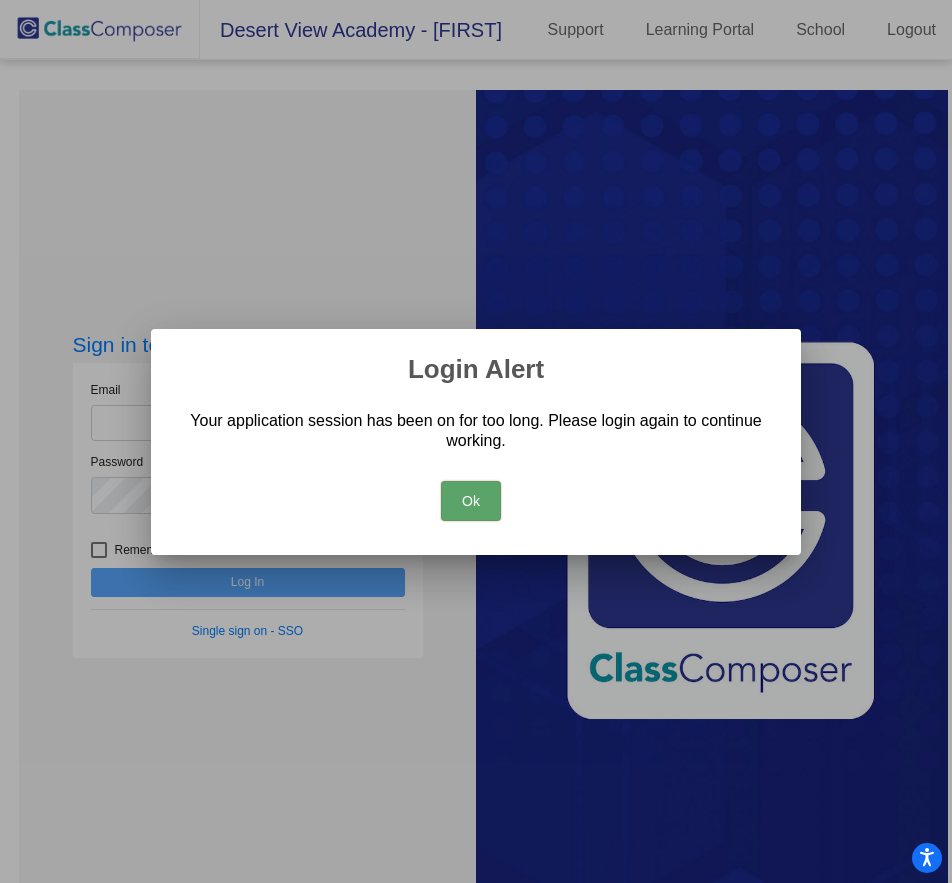 click on "Ok" at bounding box center (471, 501) 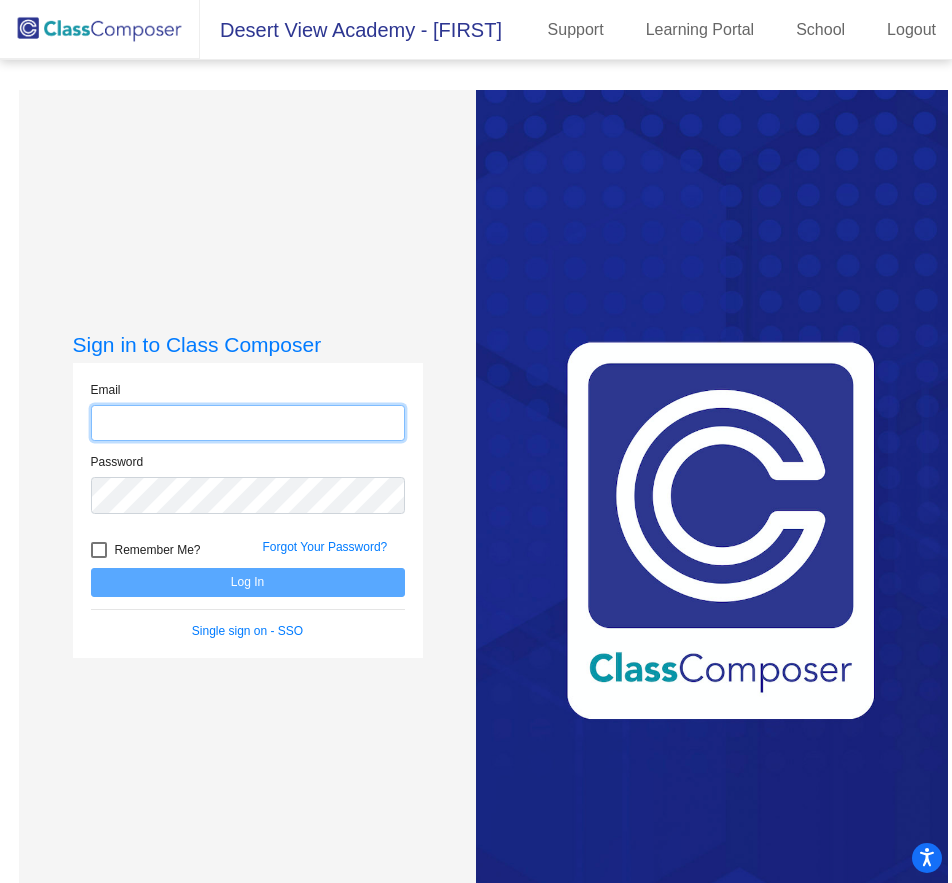 click 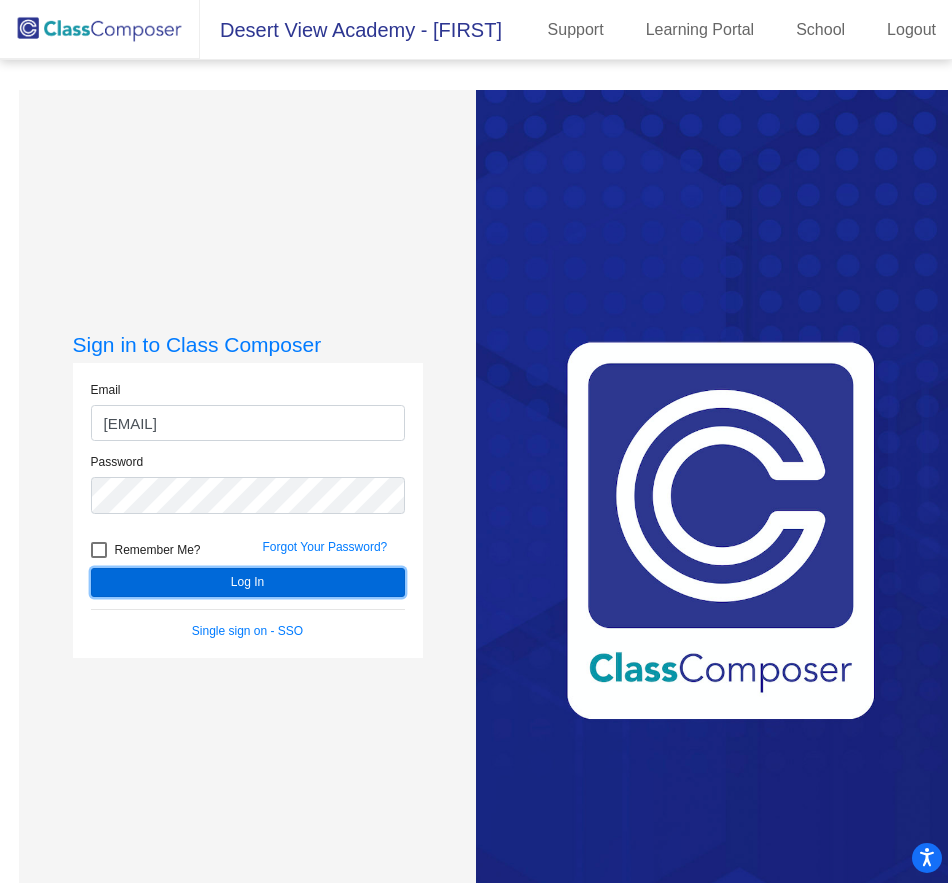 click on "Log In" 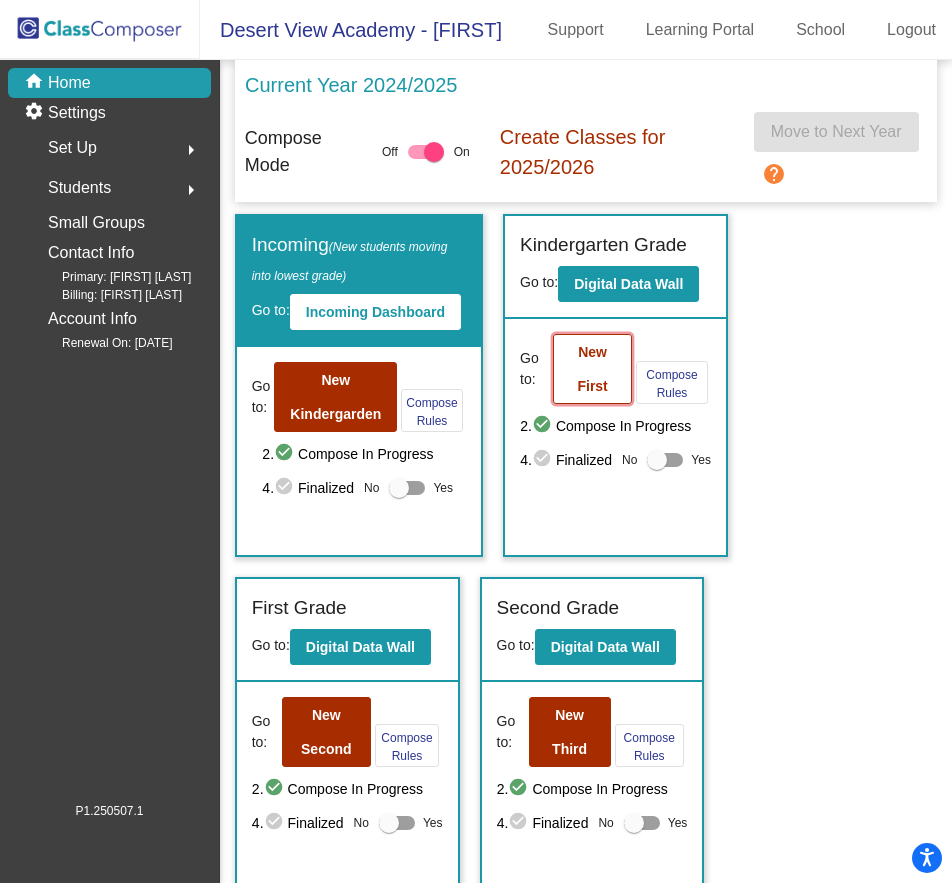 click on "New First" 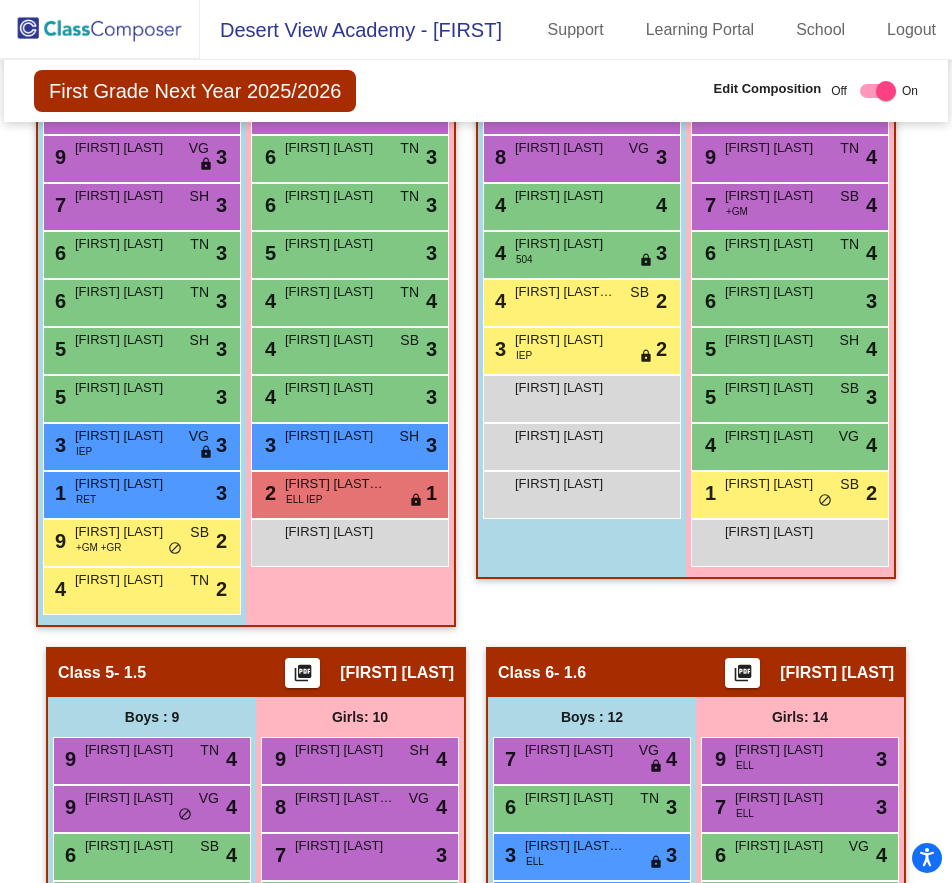 scroll, scrollTop: 1900, scrollLeft: 0, axis: vertical 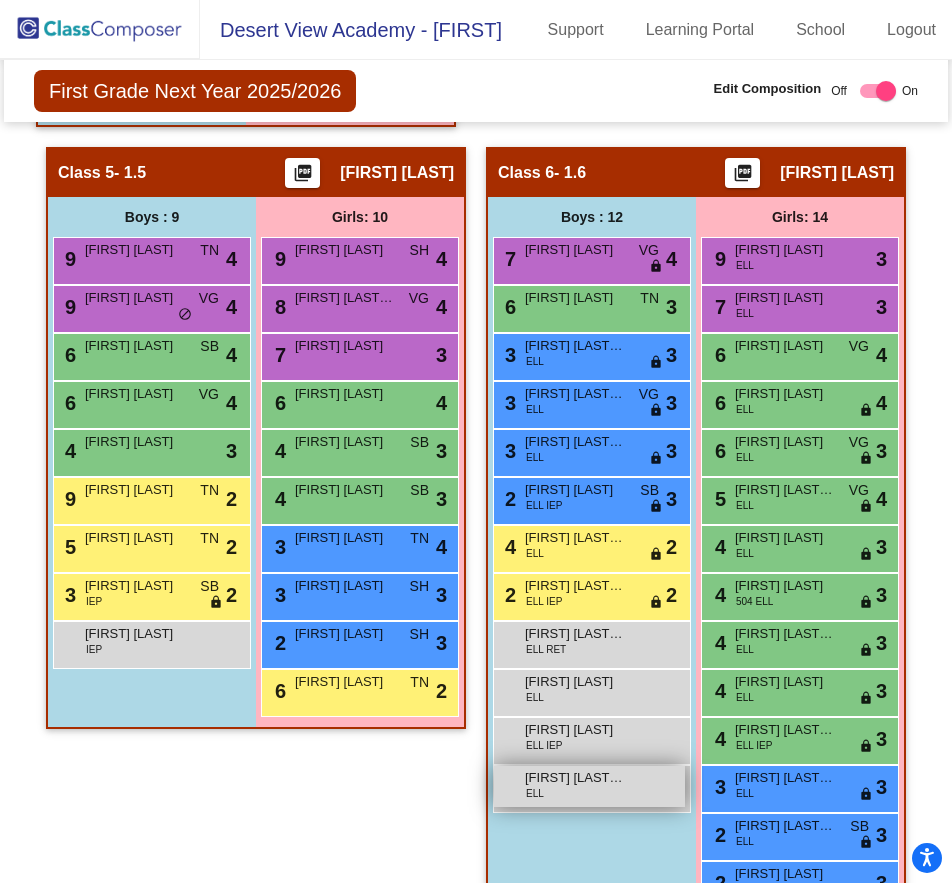 click on "[FIRST] [LAST] [LAST] [LAST] [LAST] [LAST]" at bounding box center (589, 786) 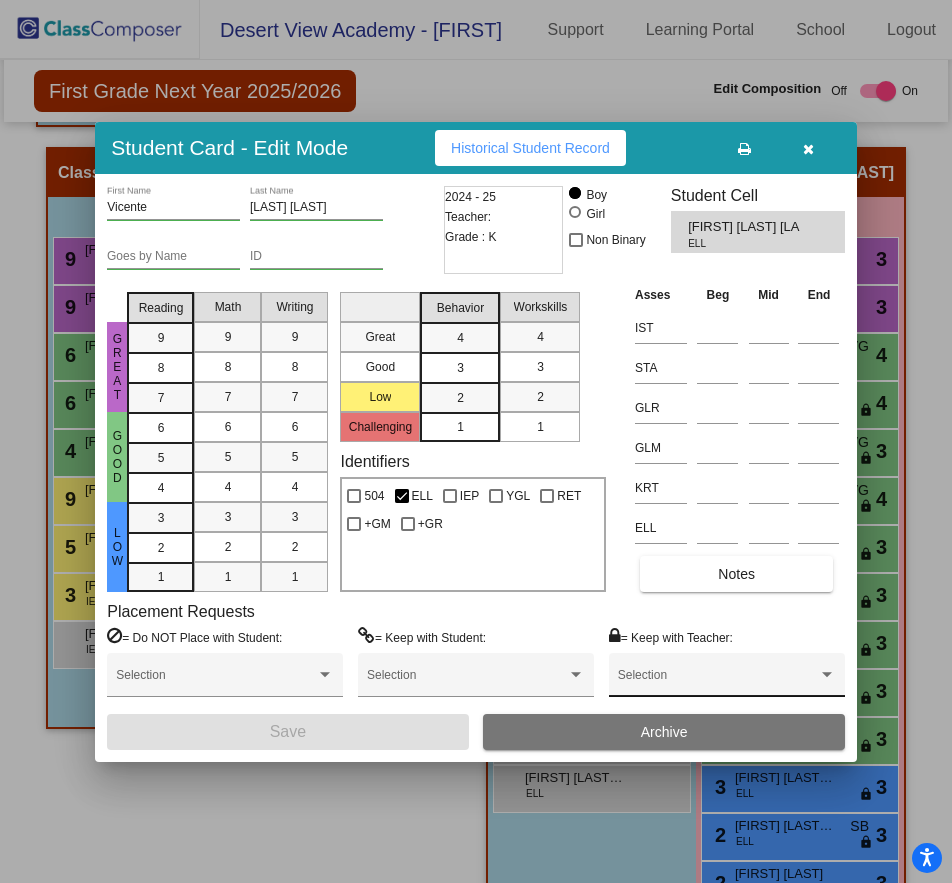 click on "Selection" at bounding box center (727, 680) 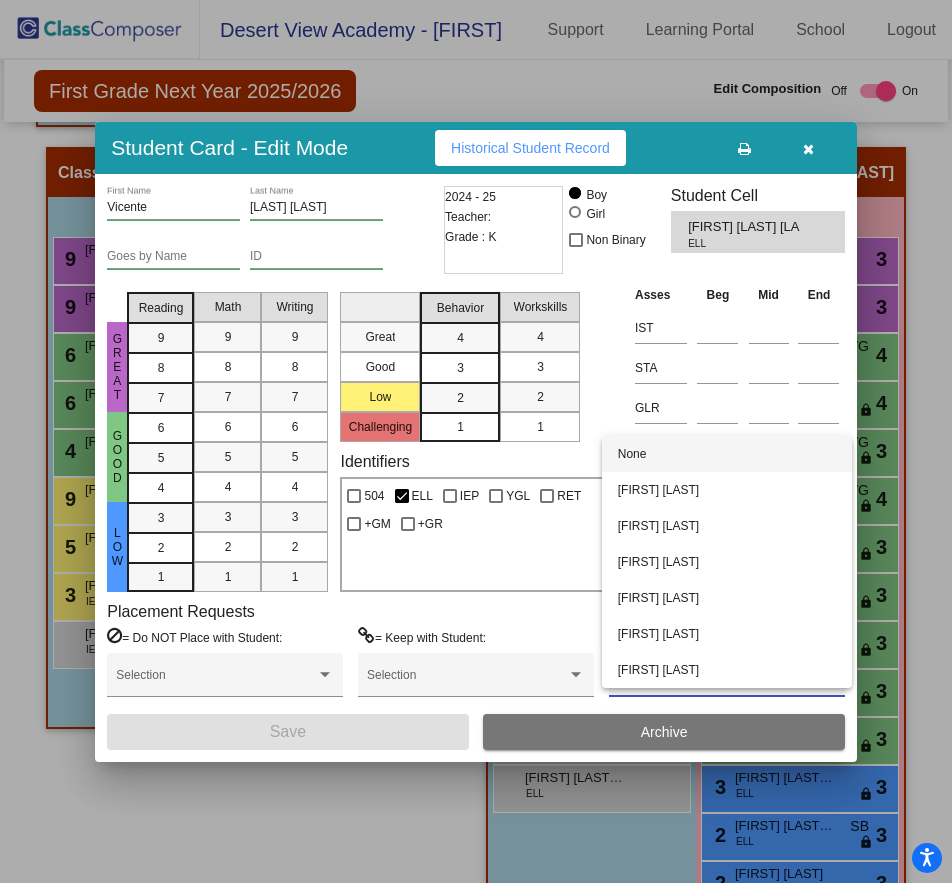 click at bounding box center [476, 441] 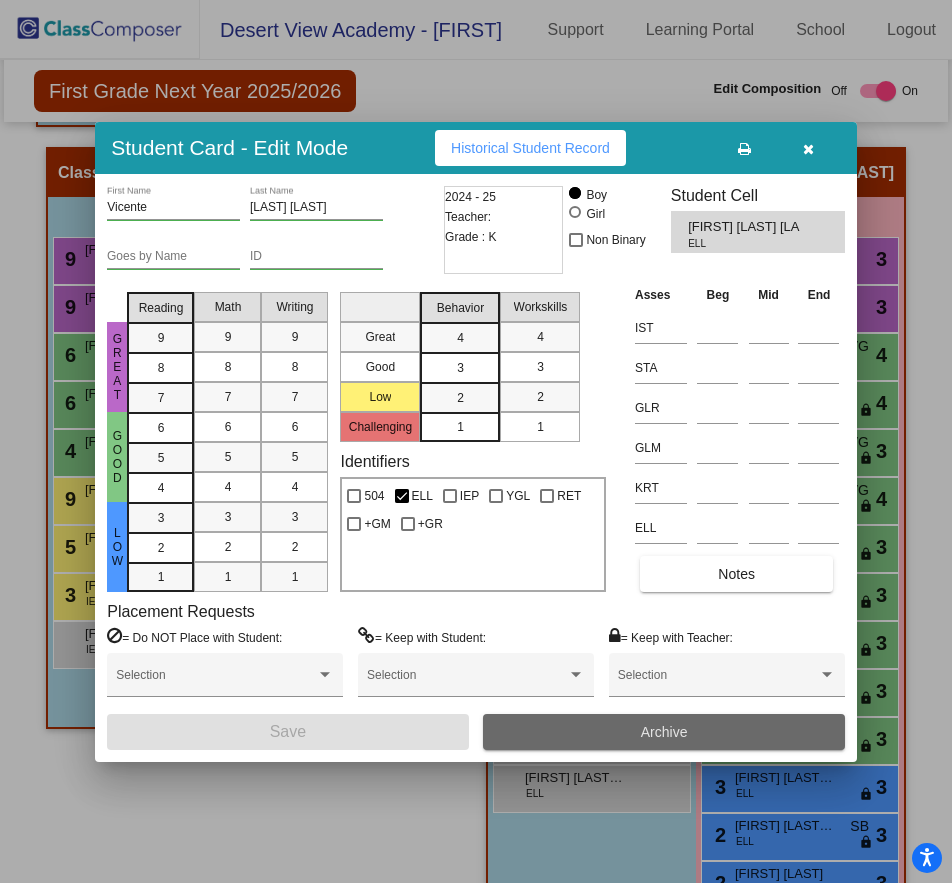 click on "Archive" at bounding box center (664, 732) 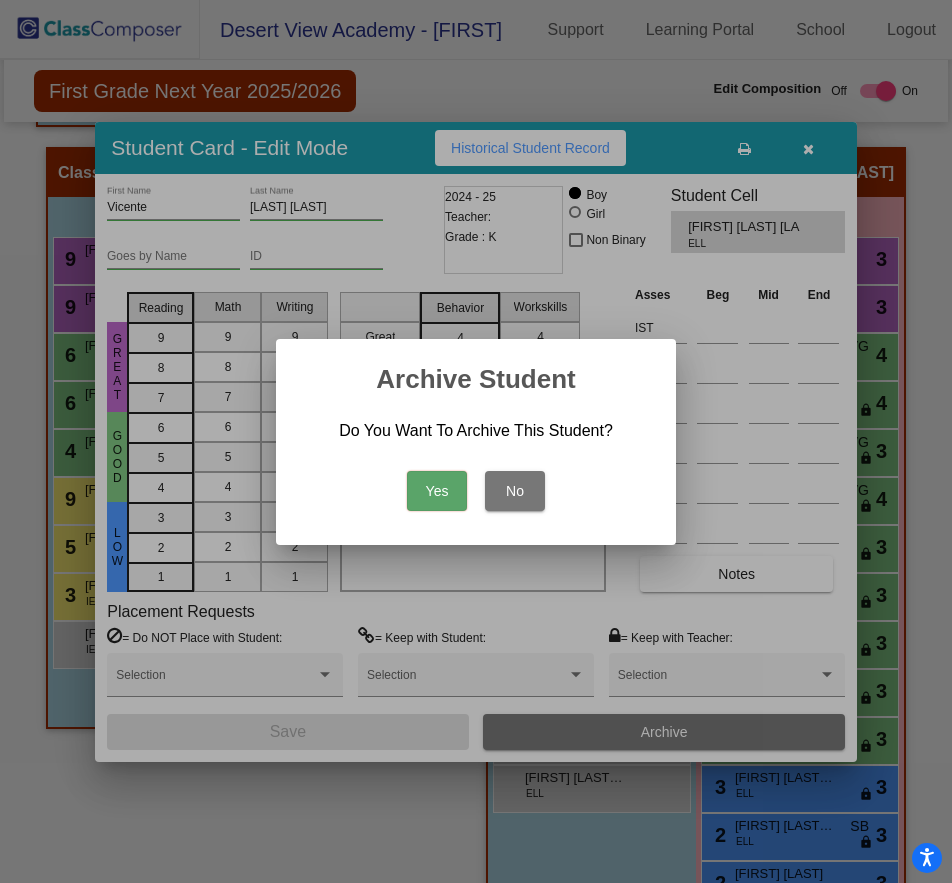 click on "Yes" at bounding box center (437, 491) 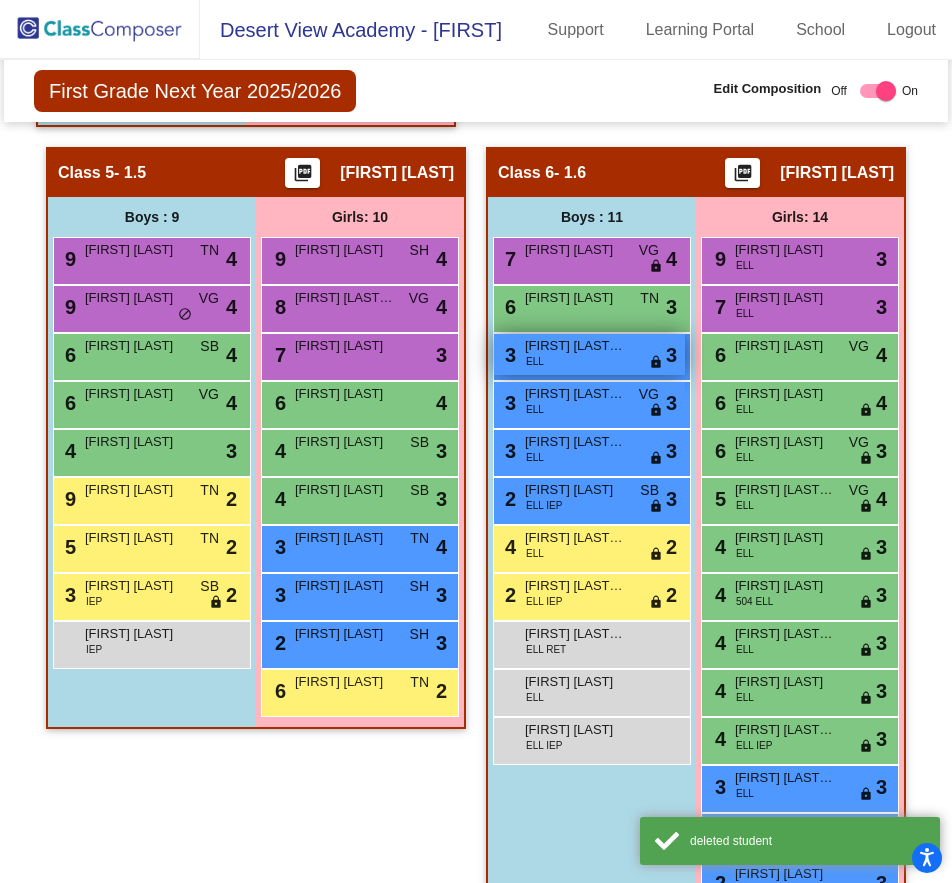 scroll, scrollTop: 1400, scrollLeft: 0, axis: vertical 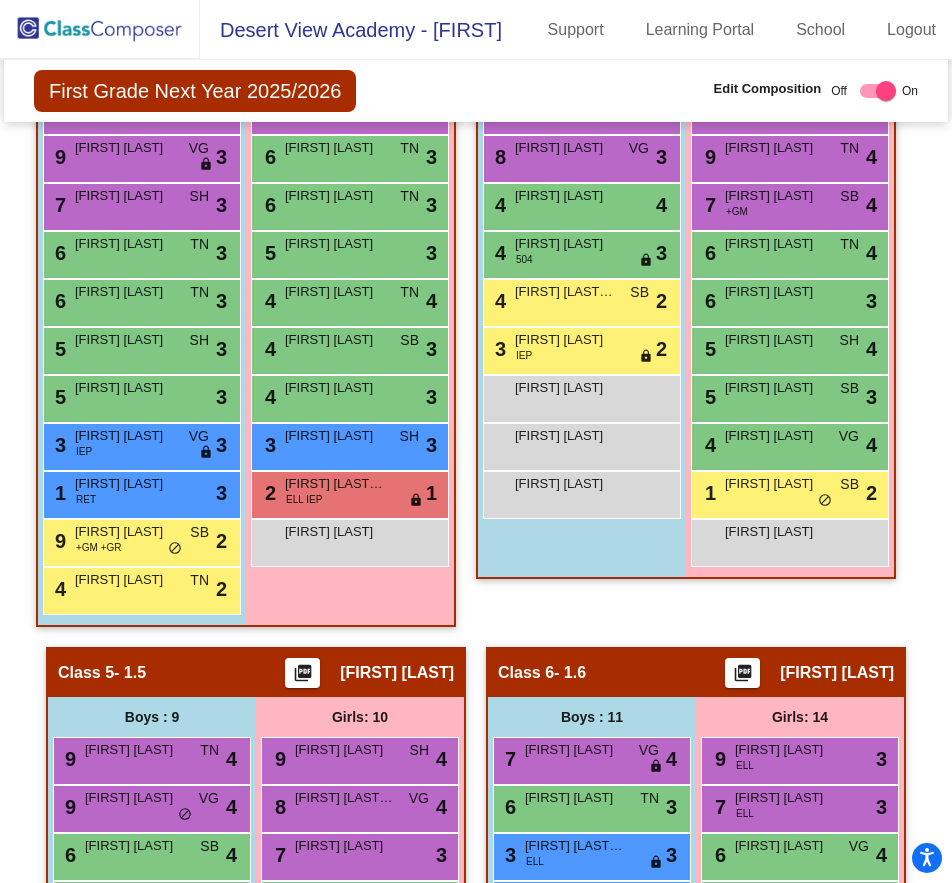 click 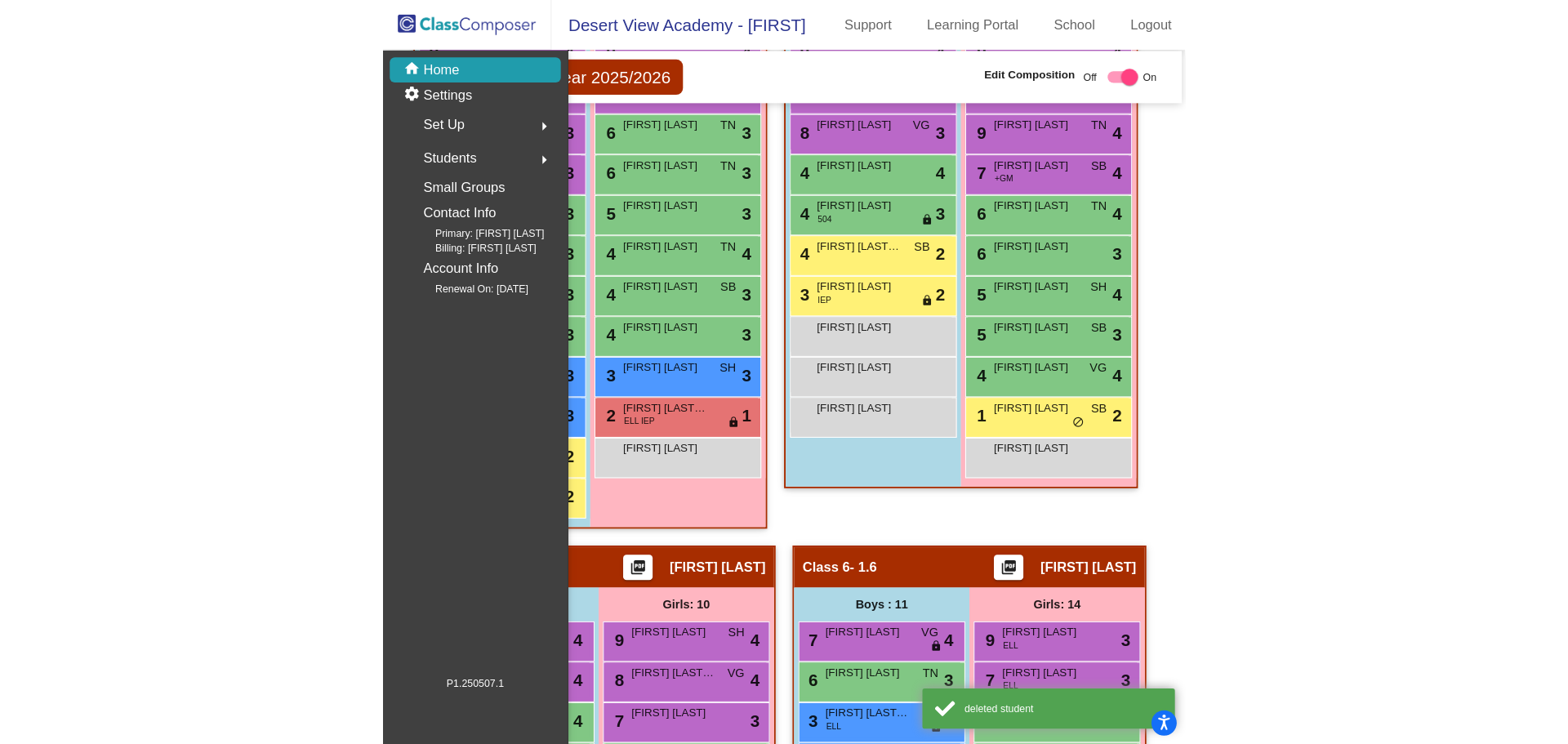 scroll, scrollTop: 0, scrollLeft: 0, axis: both 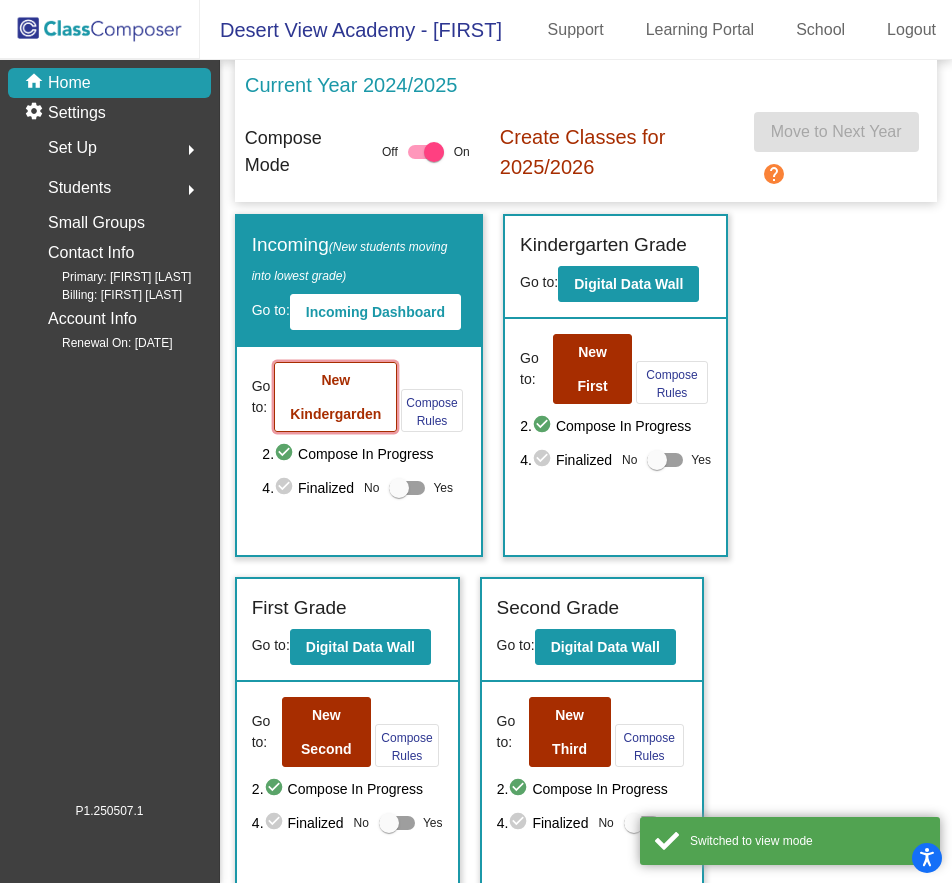 click on "New Kindergarden" 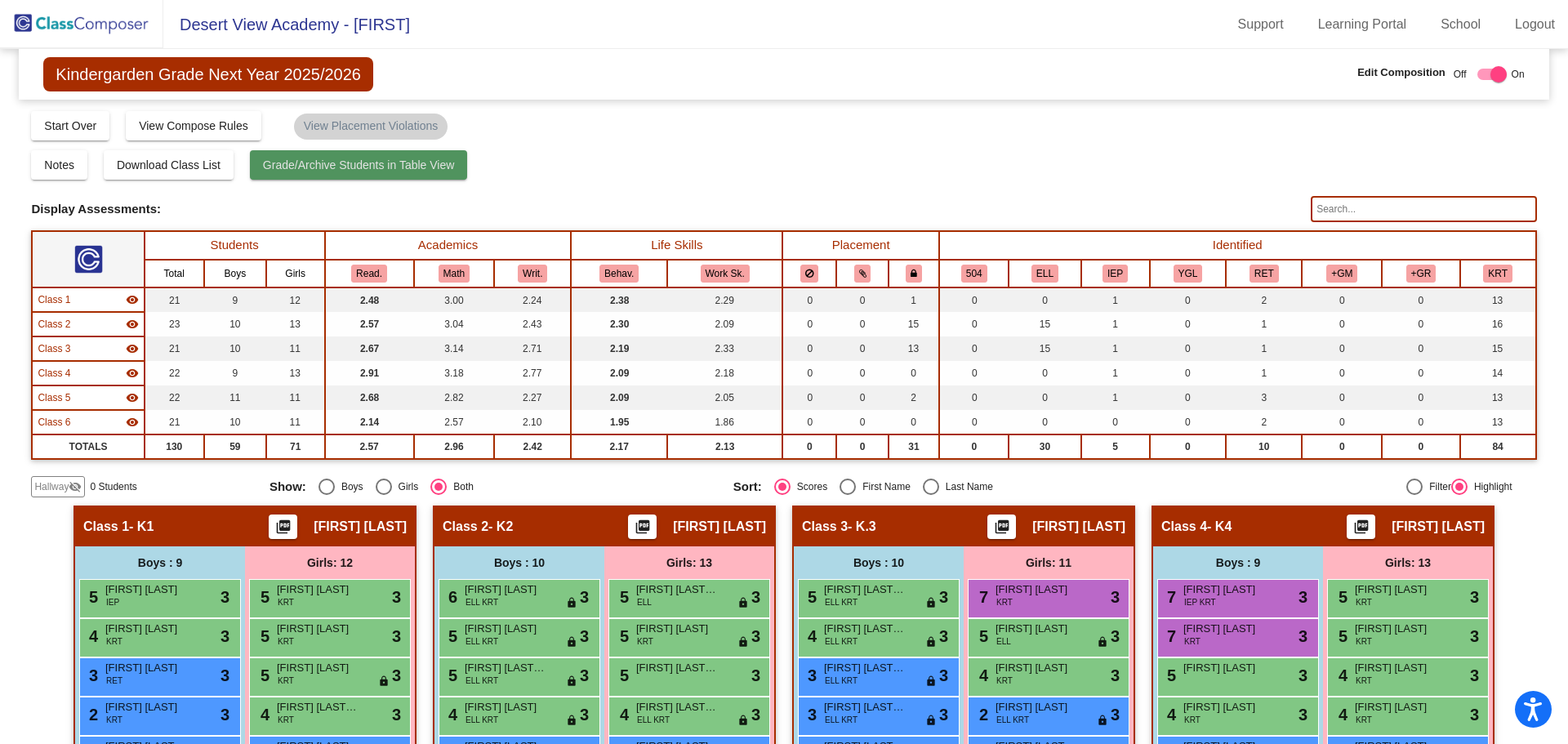 click on "Grade/Archive Students in Table View" 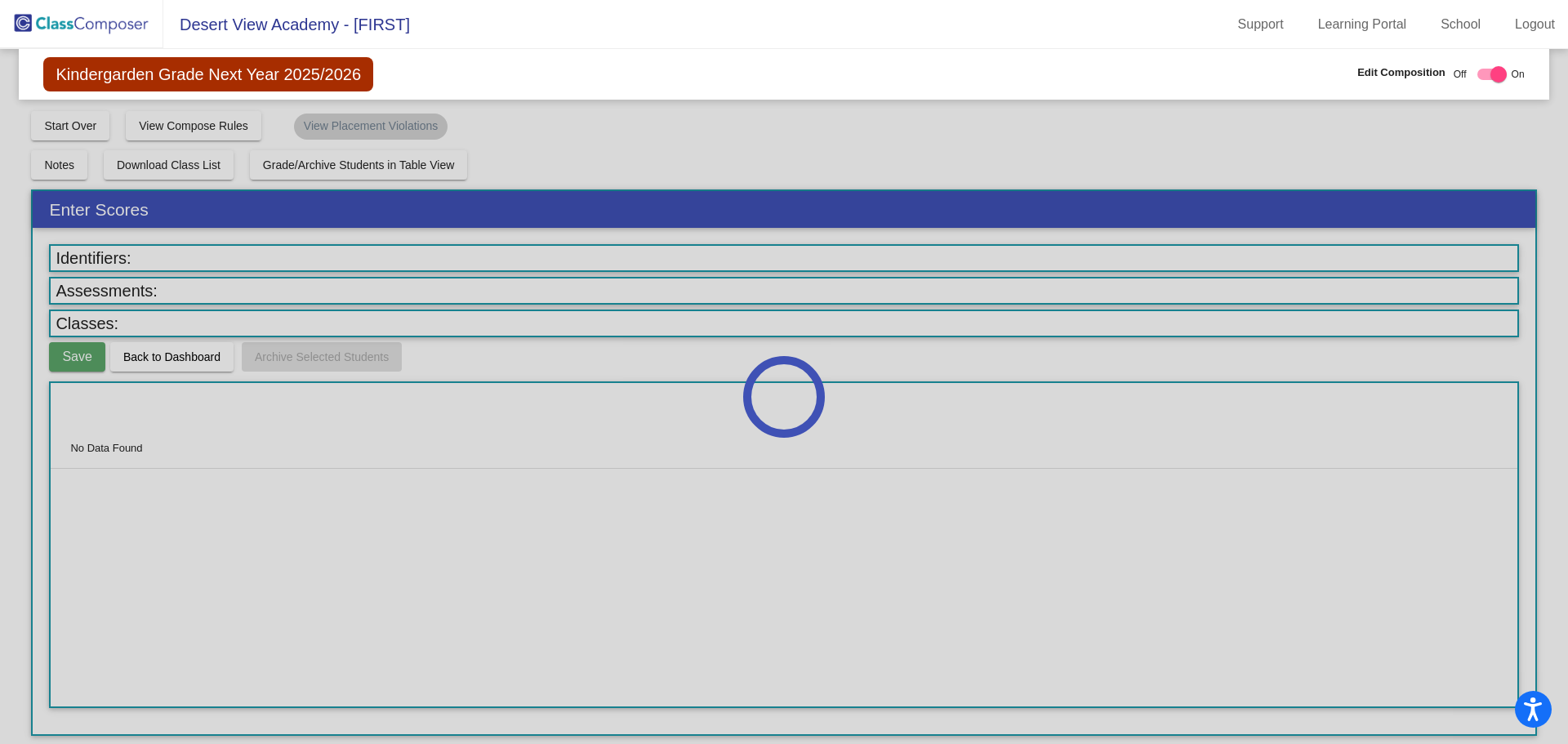 click 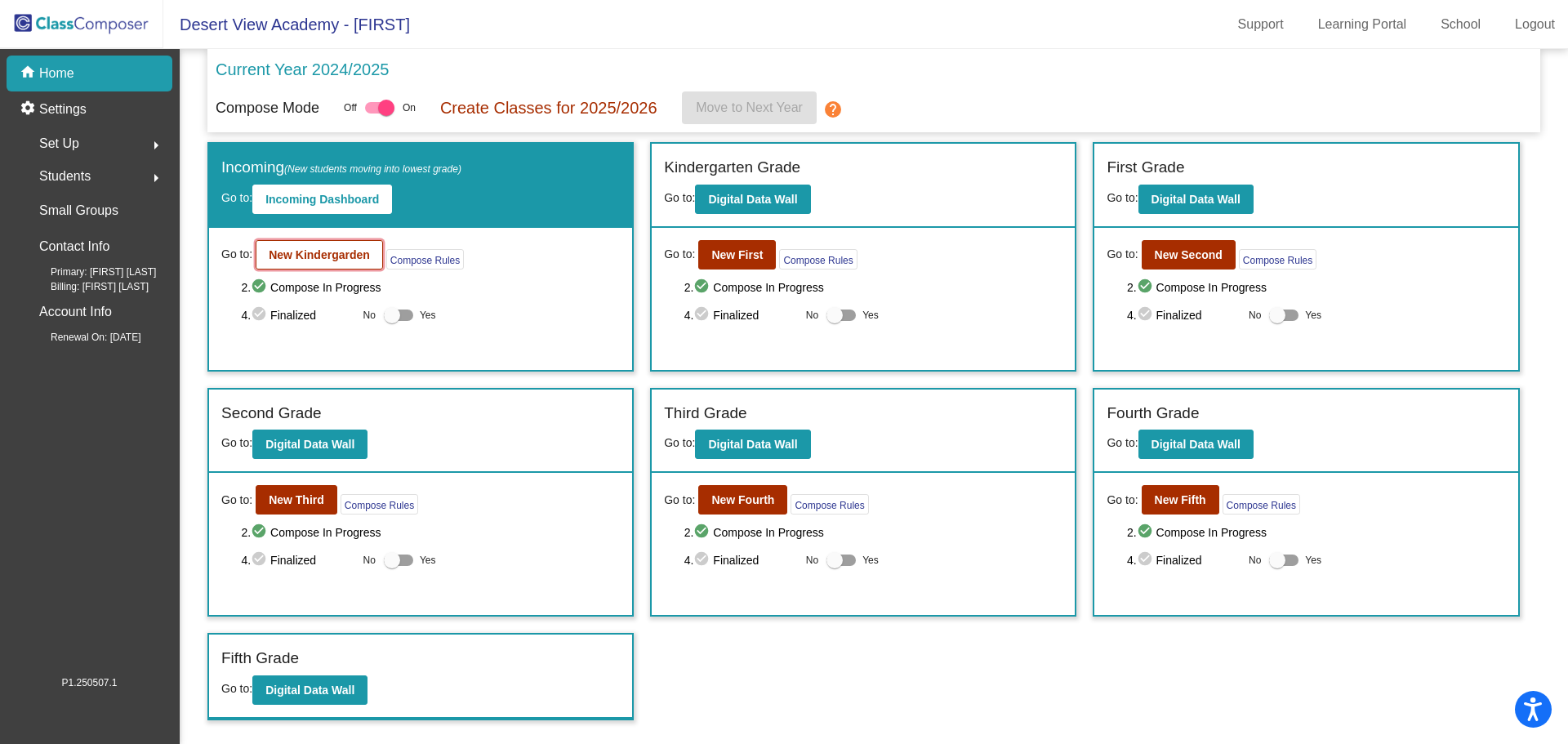 click on "New Kindergarden" 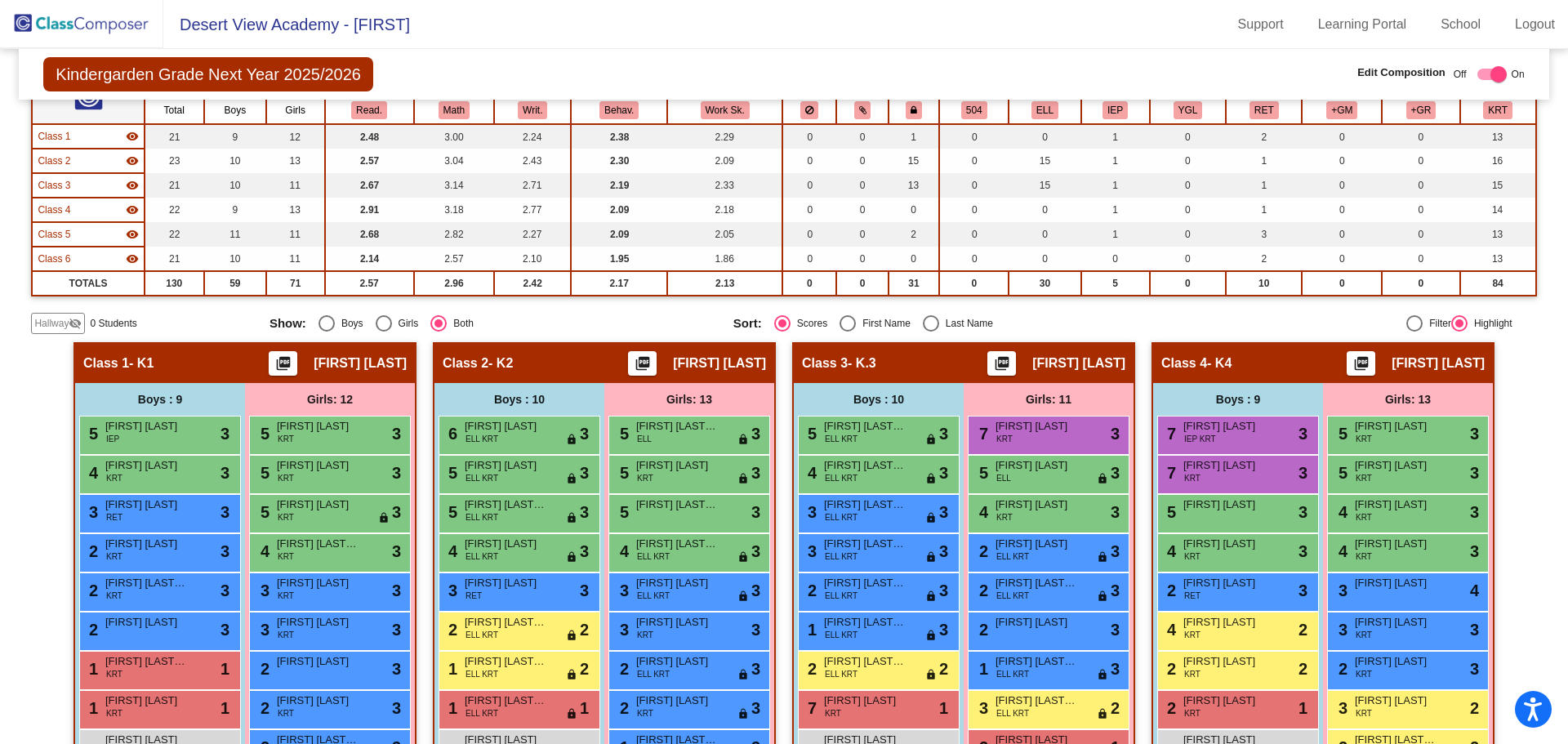 scroll, scrollTop: 82, scrollLeft: 0, axis: vertical 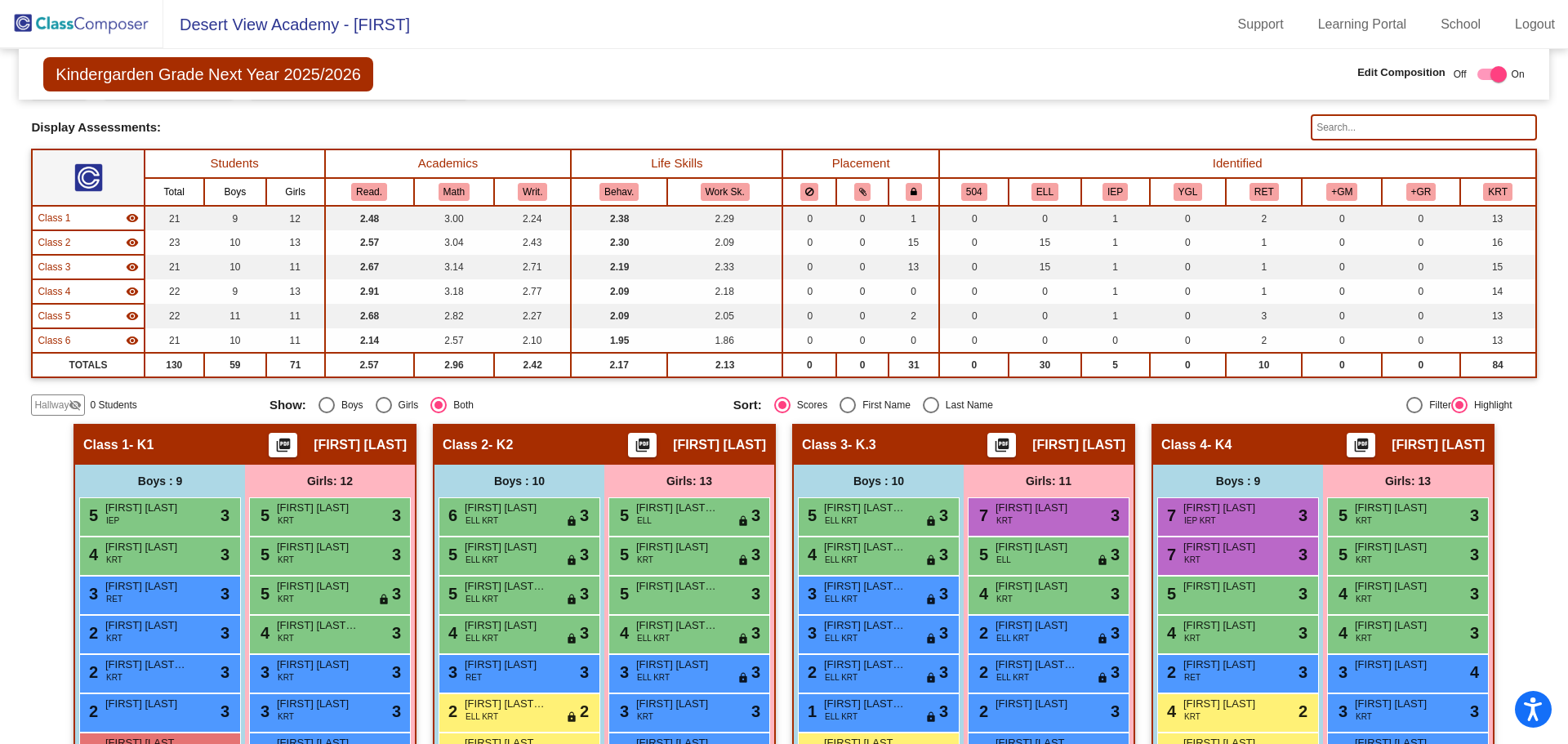 click on "Hallway" 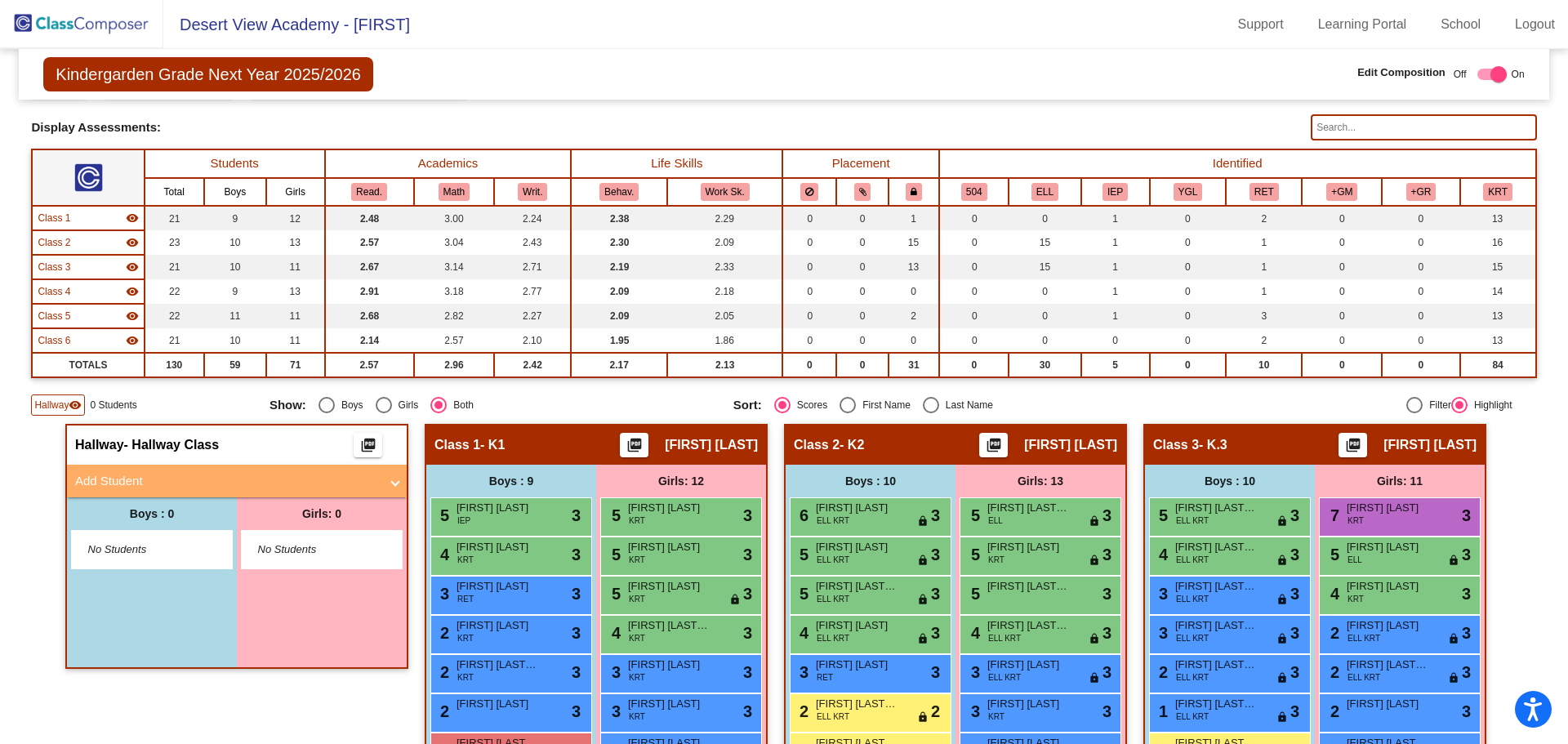 click on "Add Student" at bounding box center [227, 481] 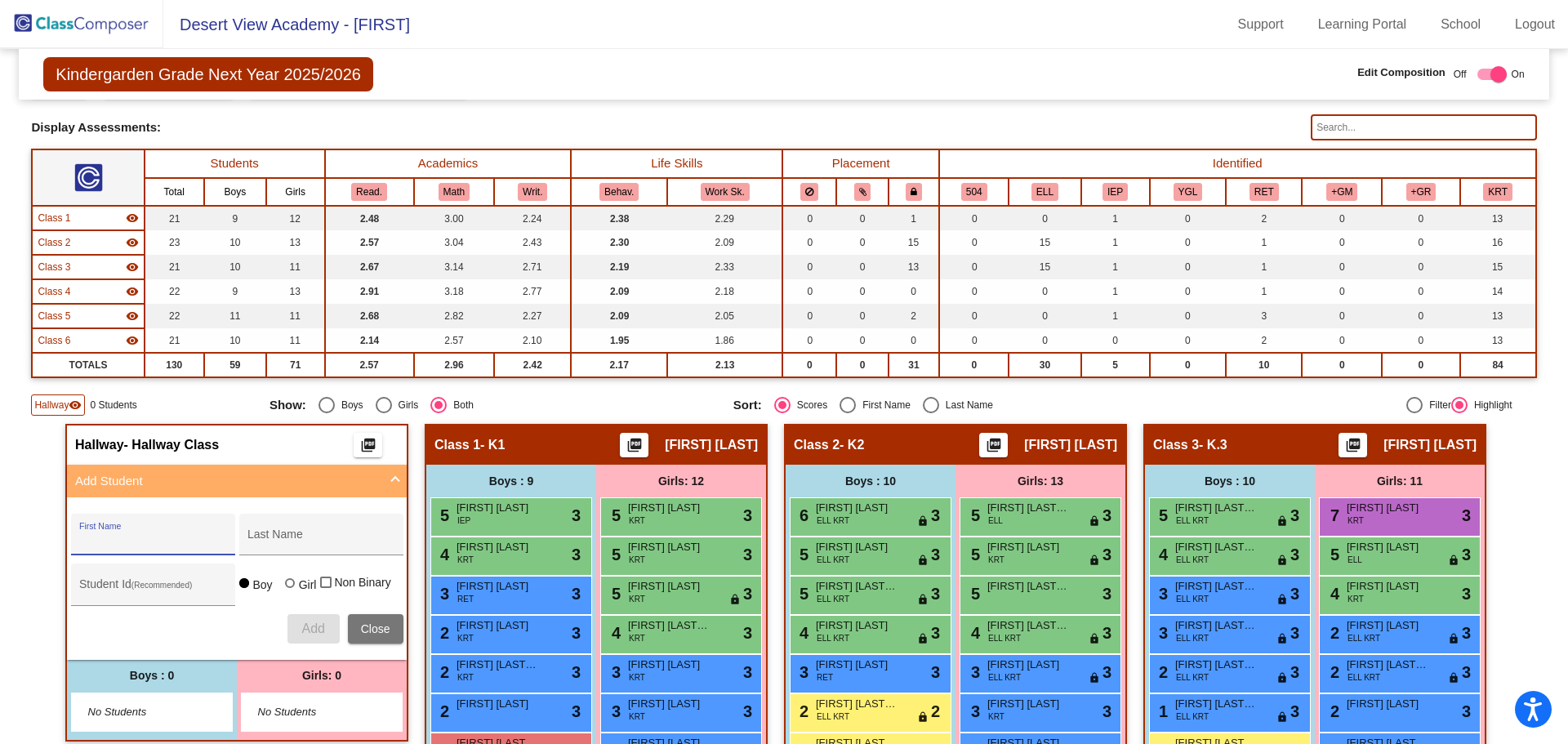 click on "First Name" at bounding box center [153, 541] 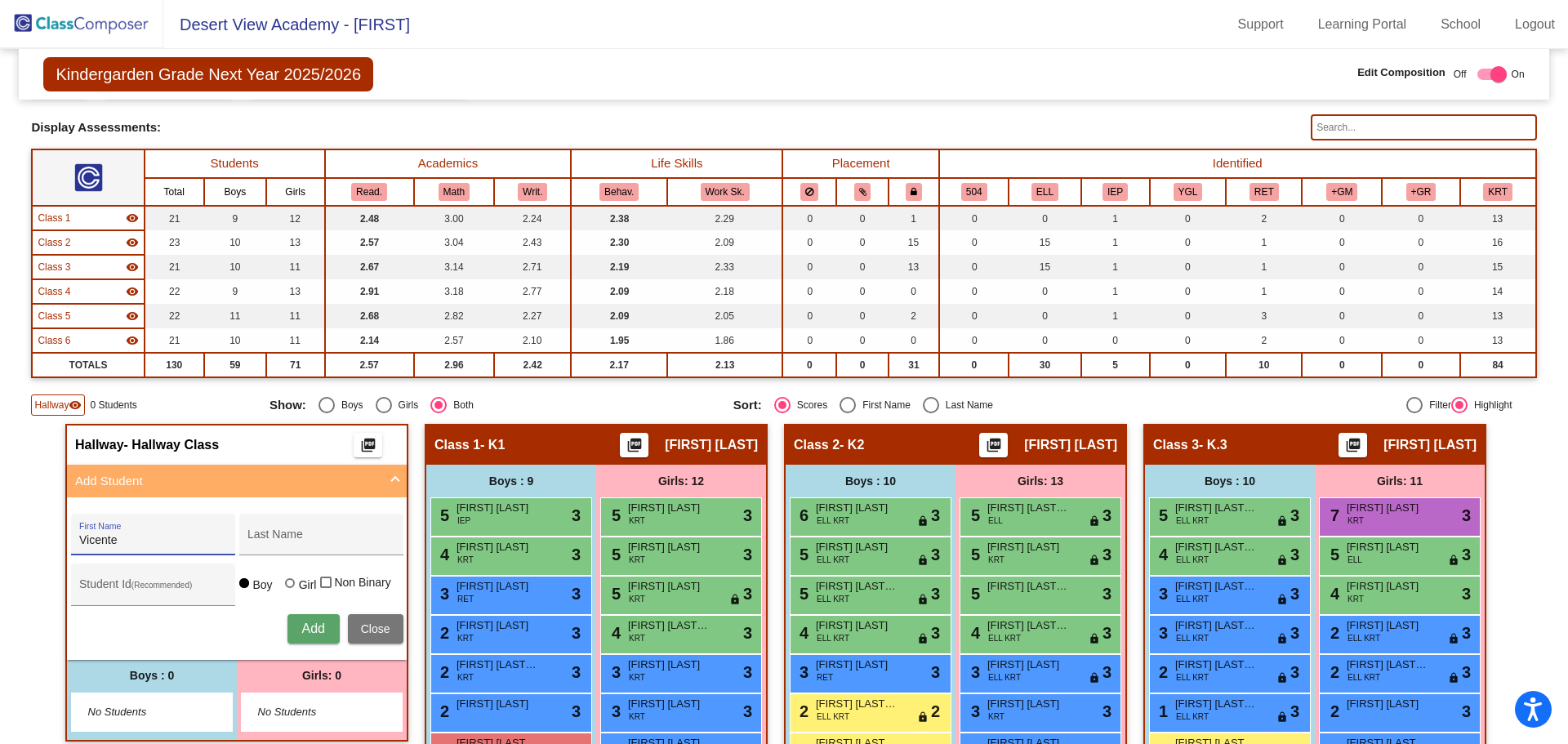 type on "Vicente" 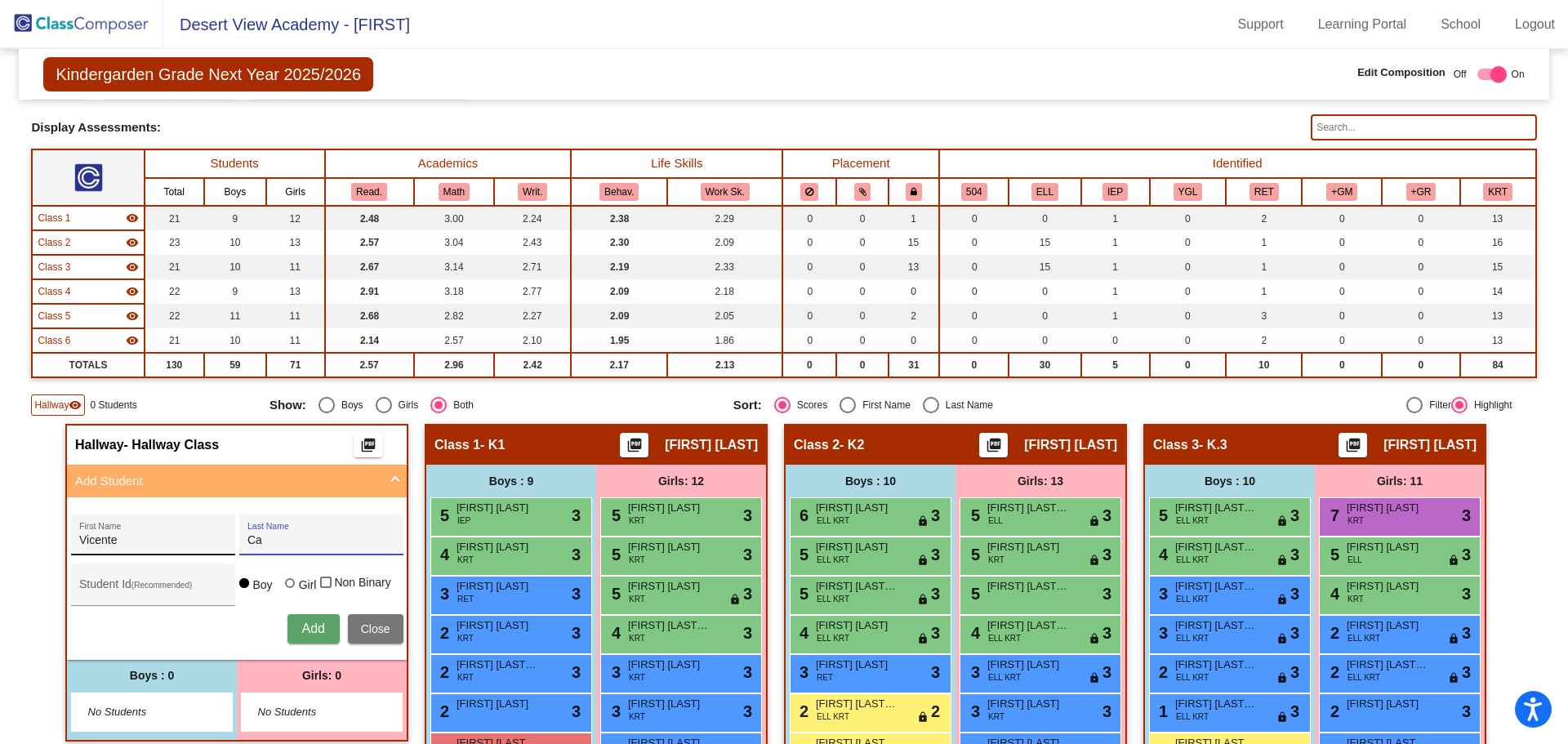 type on "C" 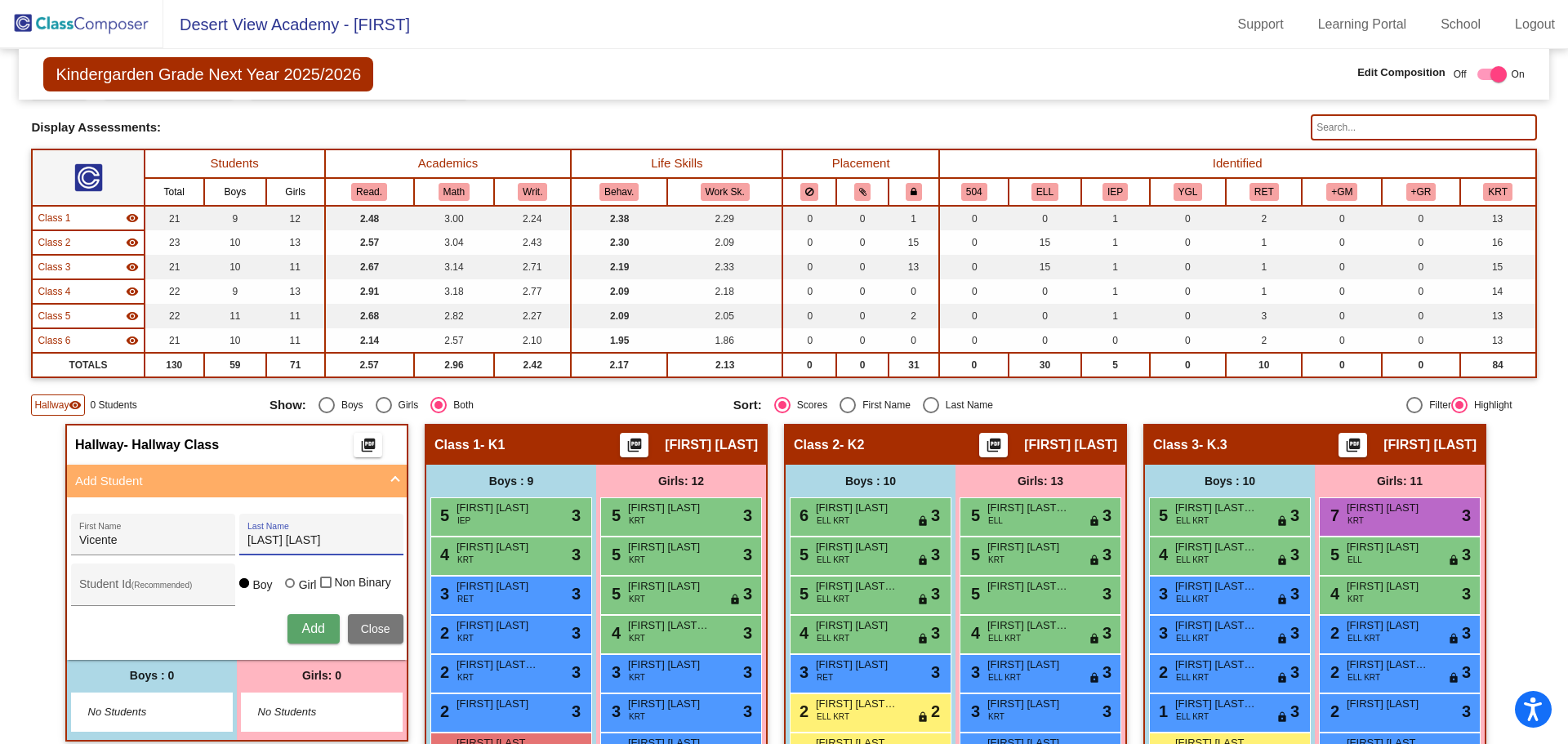 type on "[LAST] [LAST]" 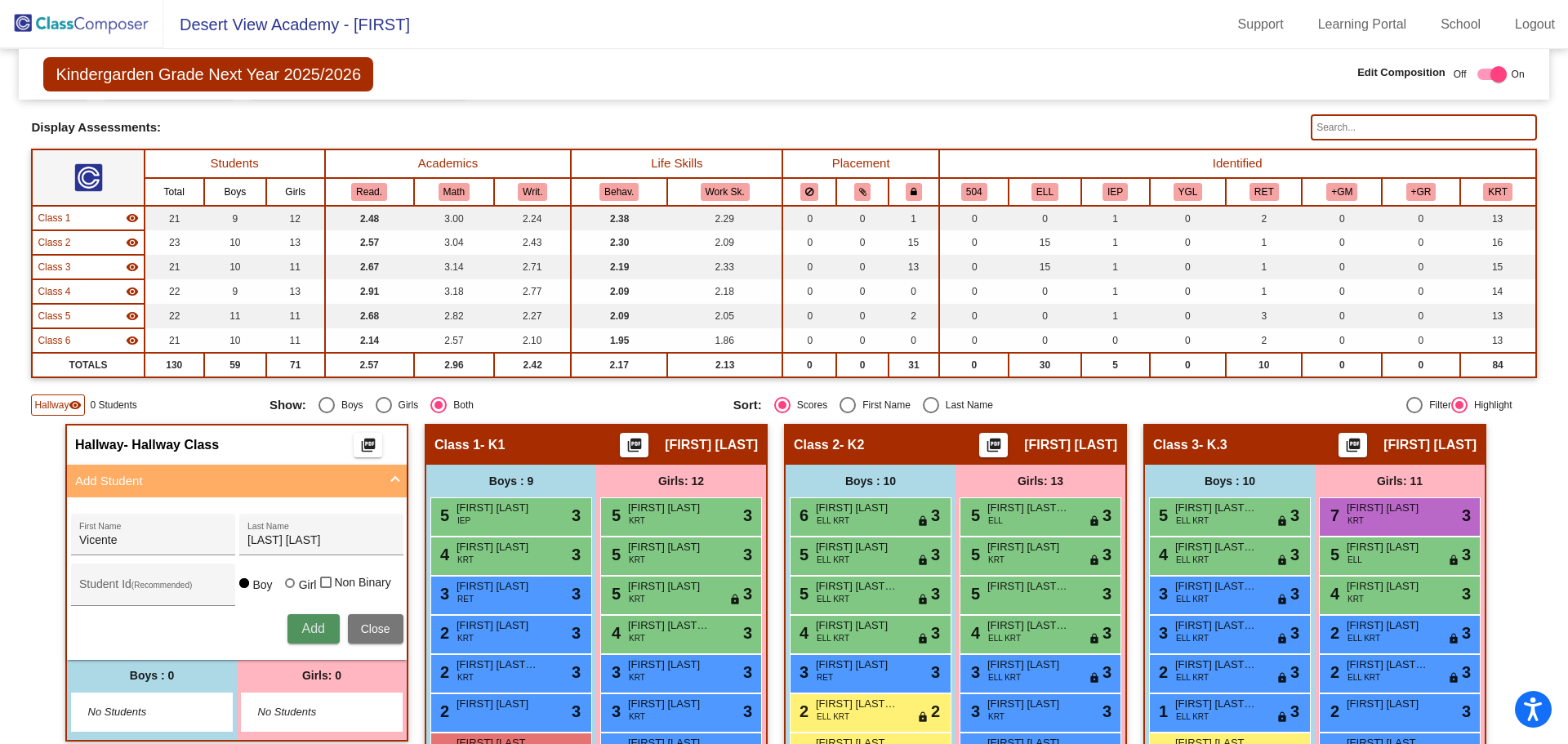 click on "Add" at bounding box center (314, 629) 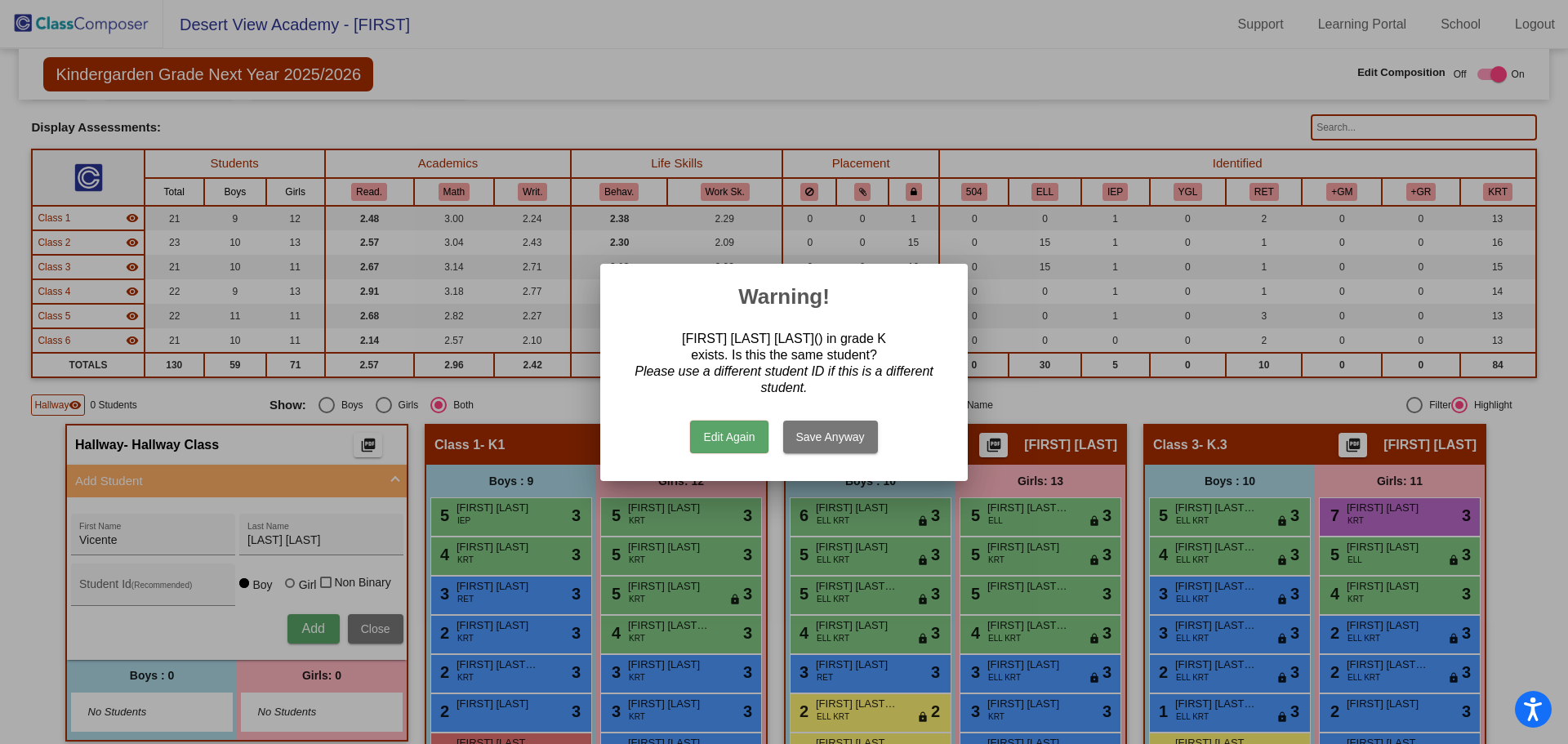 click on "Save Anyway" at bounding box center (831, 437) 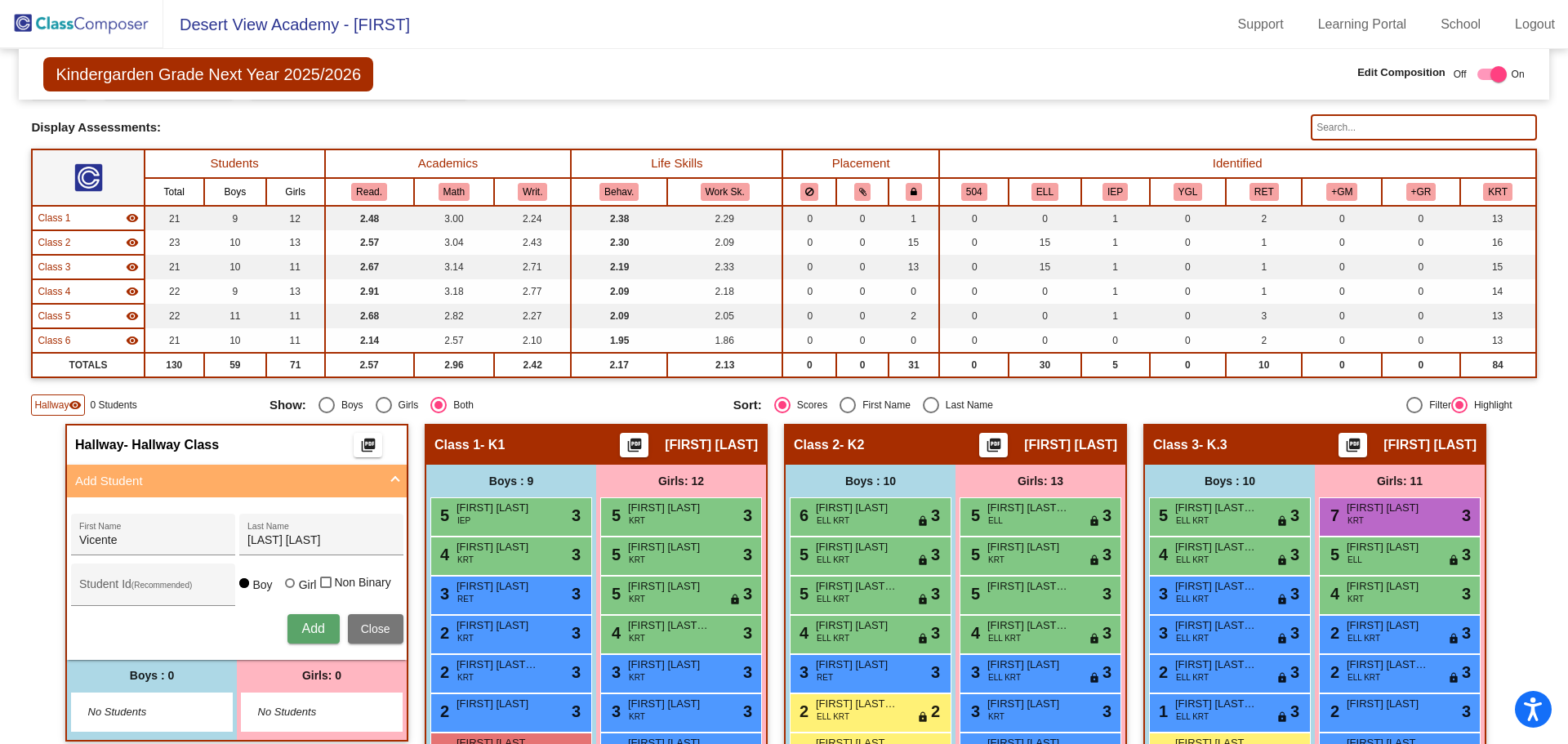type 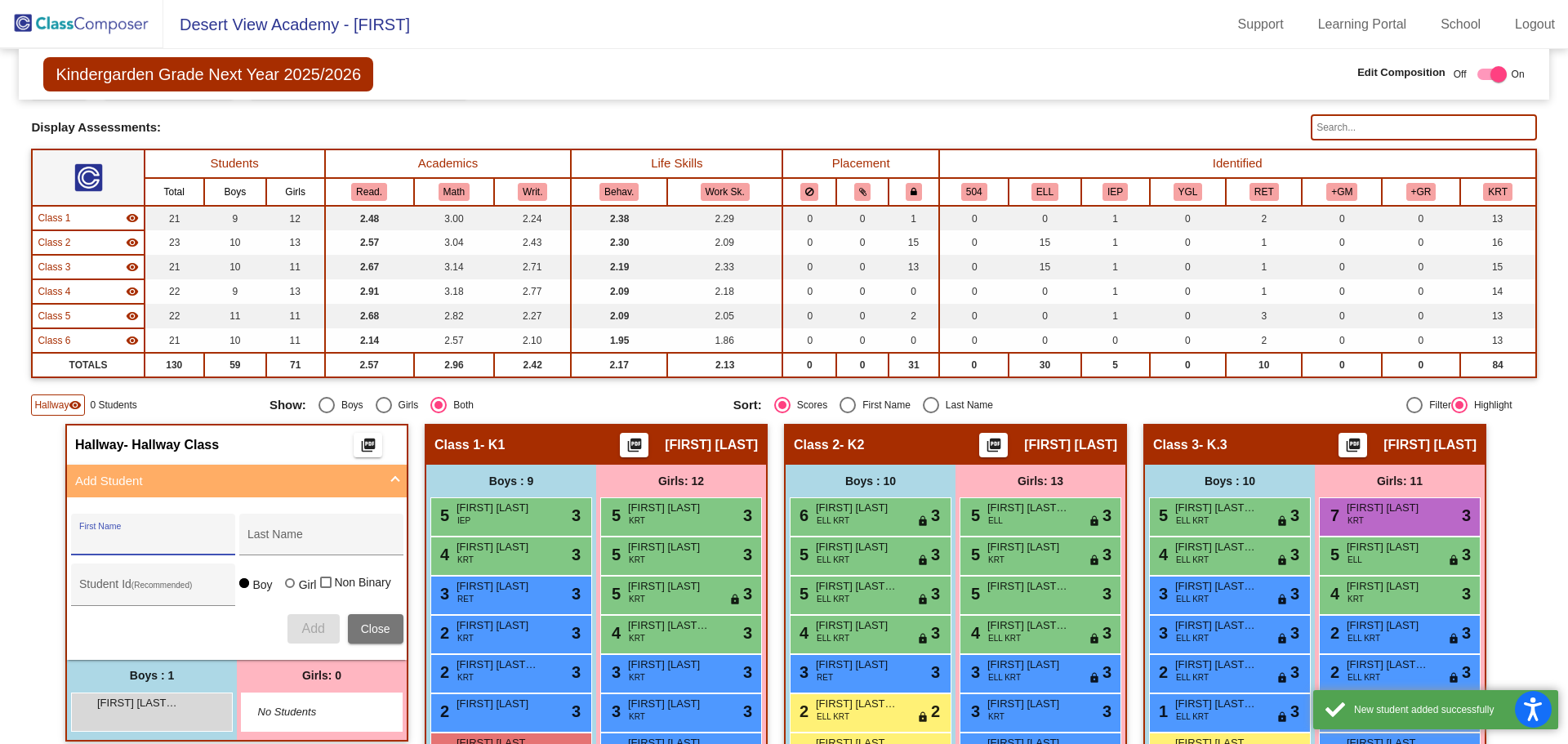 scroll, scrollTop: 327, scrollLeft: 0, axis: vertical 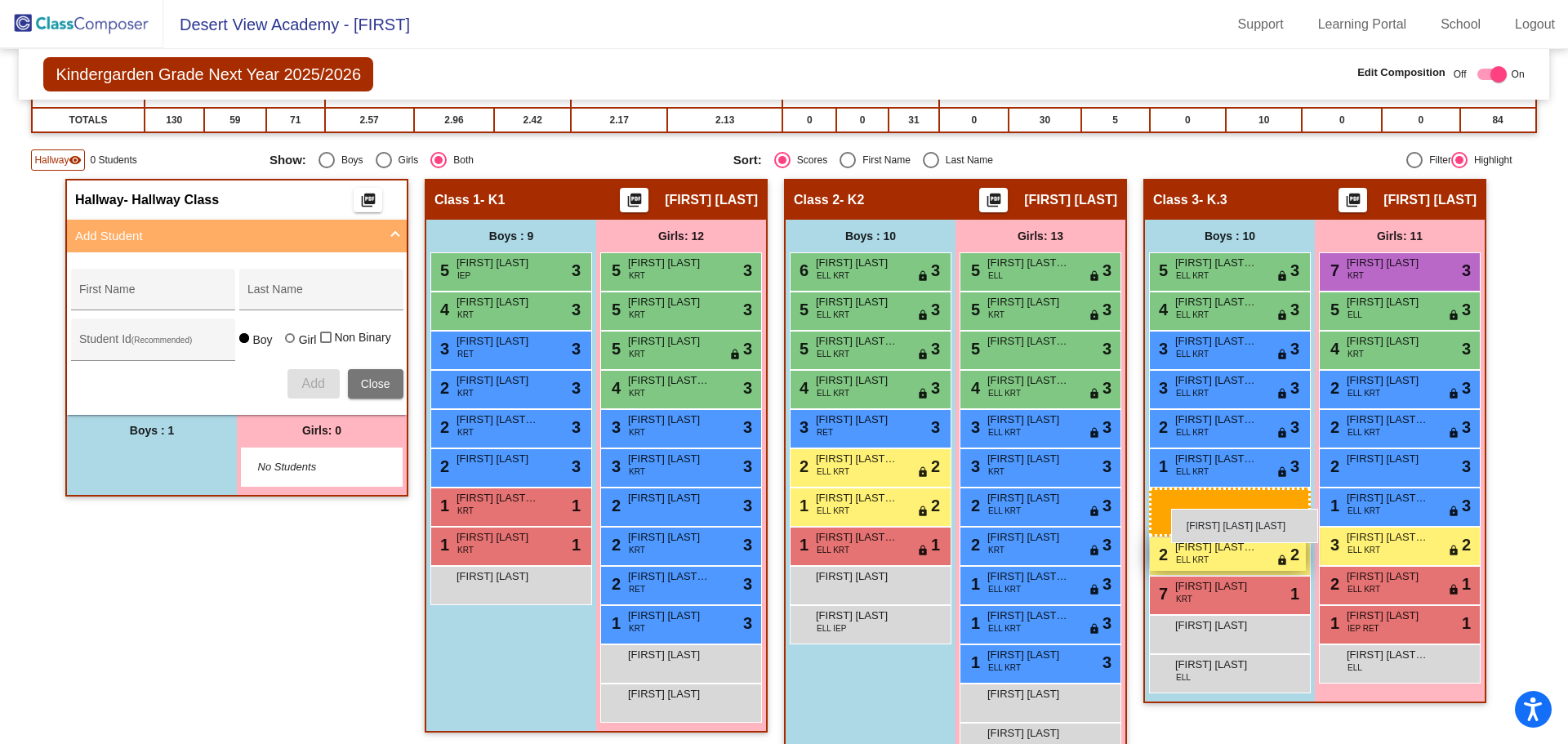 drag, startPoint x: 210, startPoint y: 470, endPoint x: 1170, endPoint y: 507, distance: 960.7128 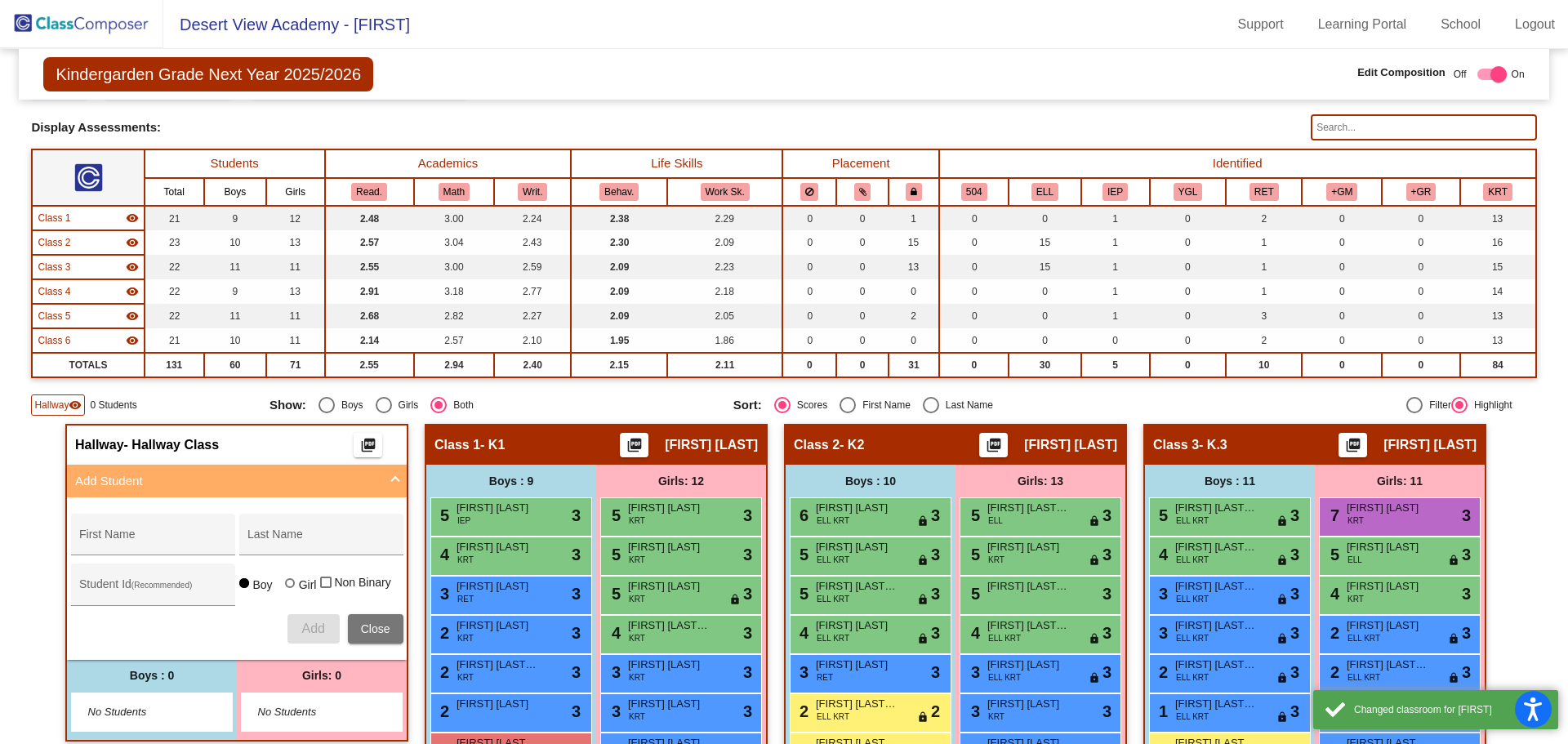 scroll, scrollTop: 0, scrollLeft: 0, axis: both 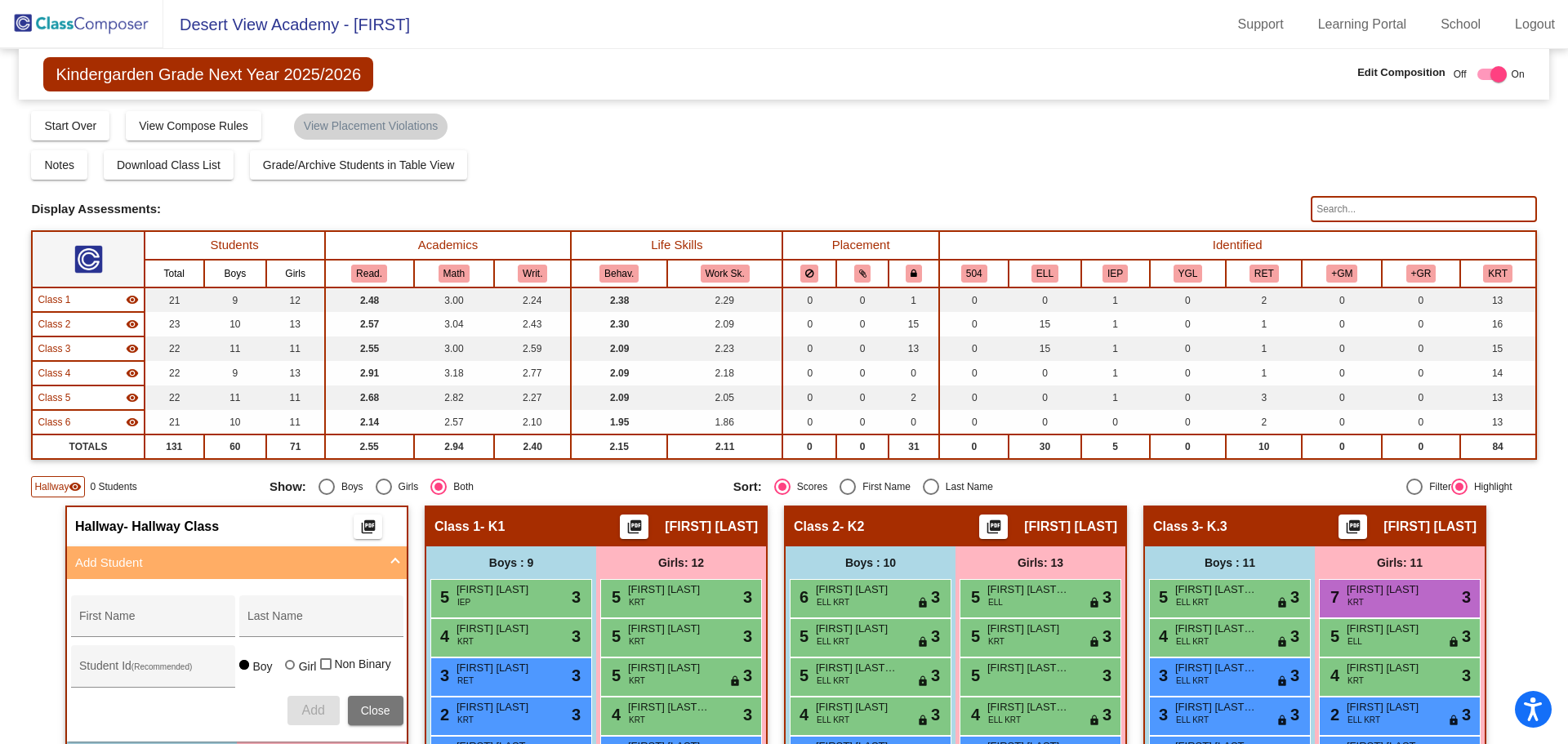 click 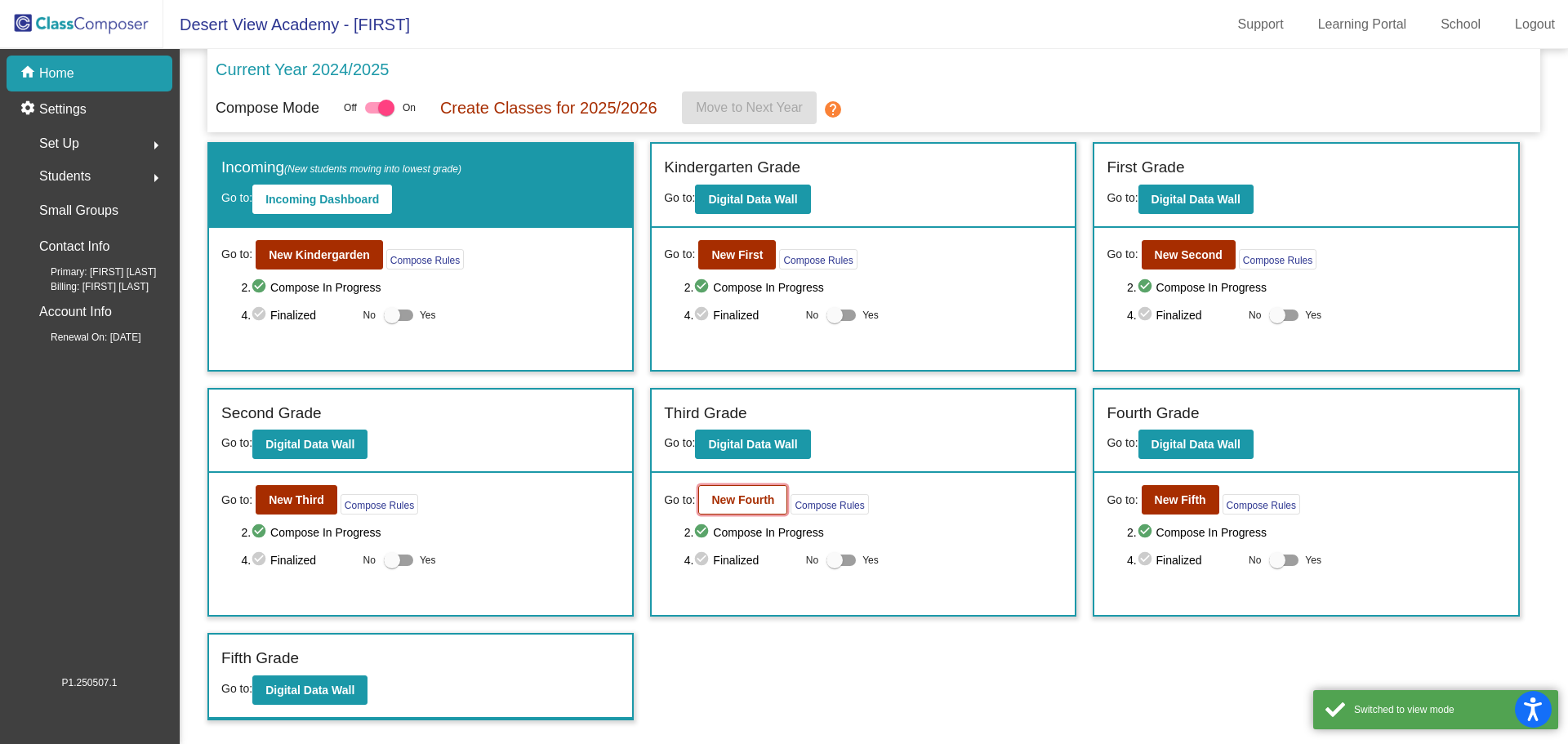 click on "New Fourth" 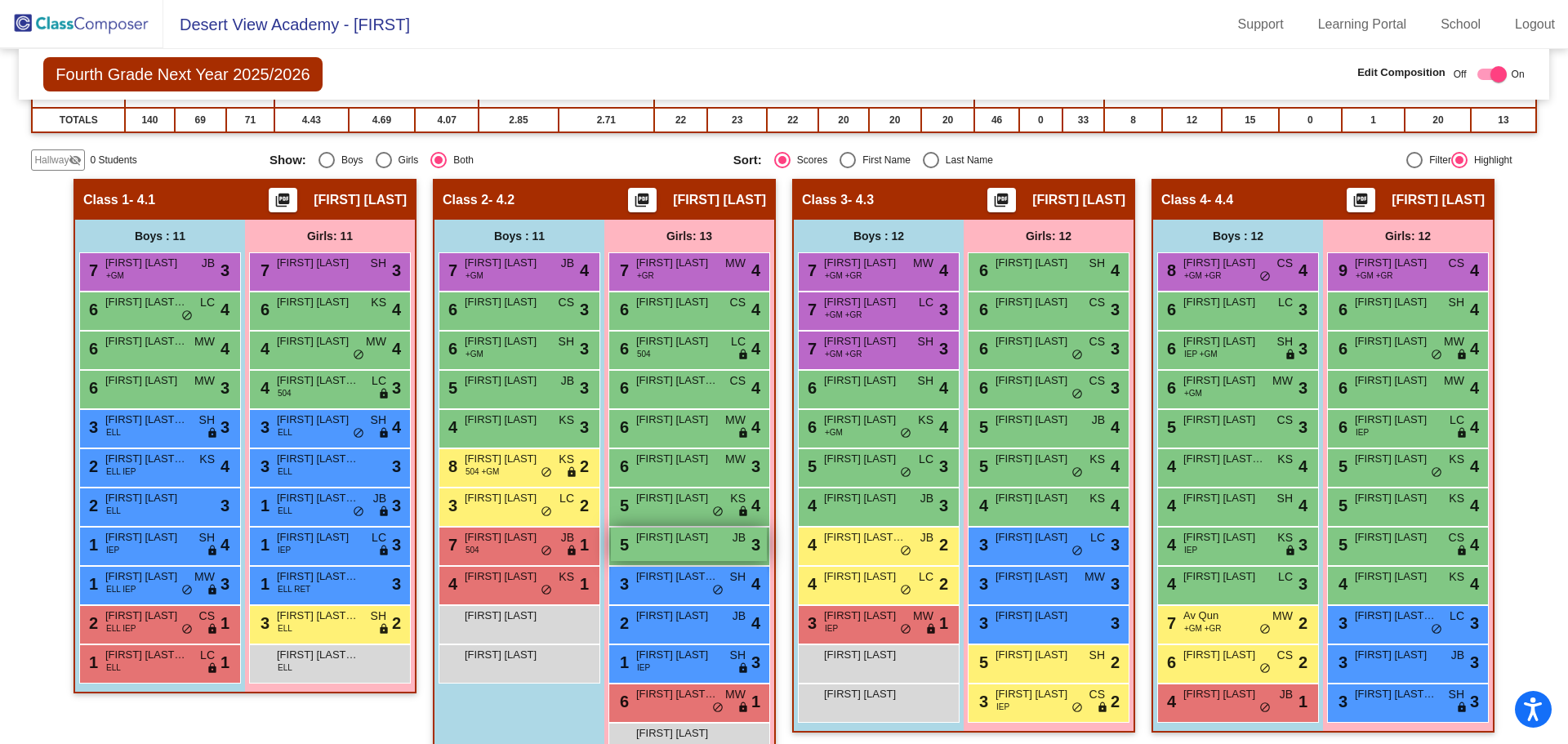 scroll, scrollTop: 408, scrollLeft: 0, axis: vertical 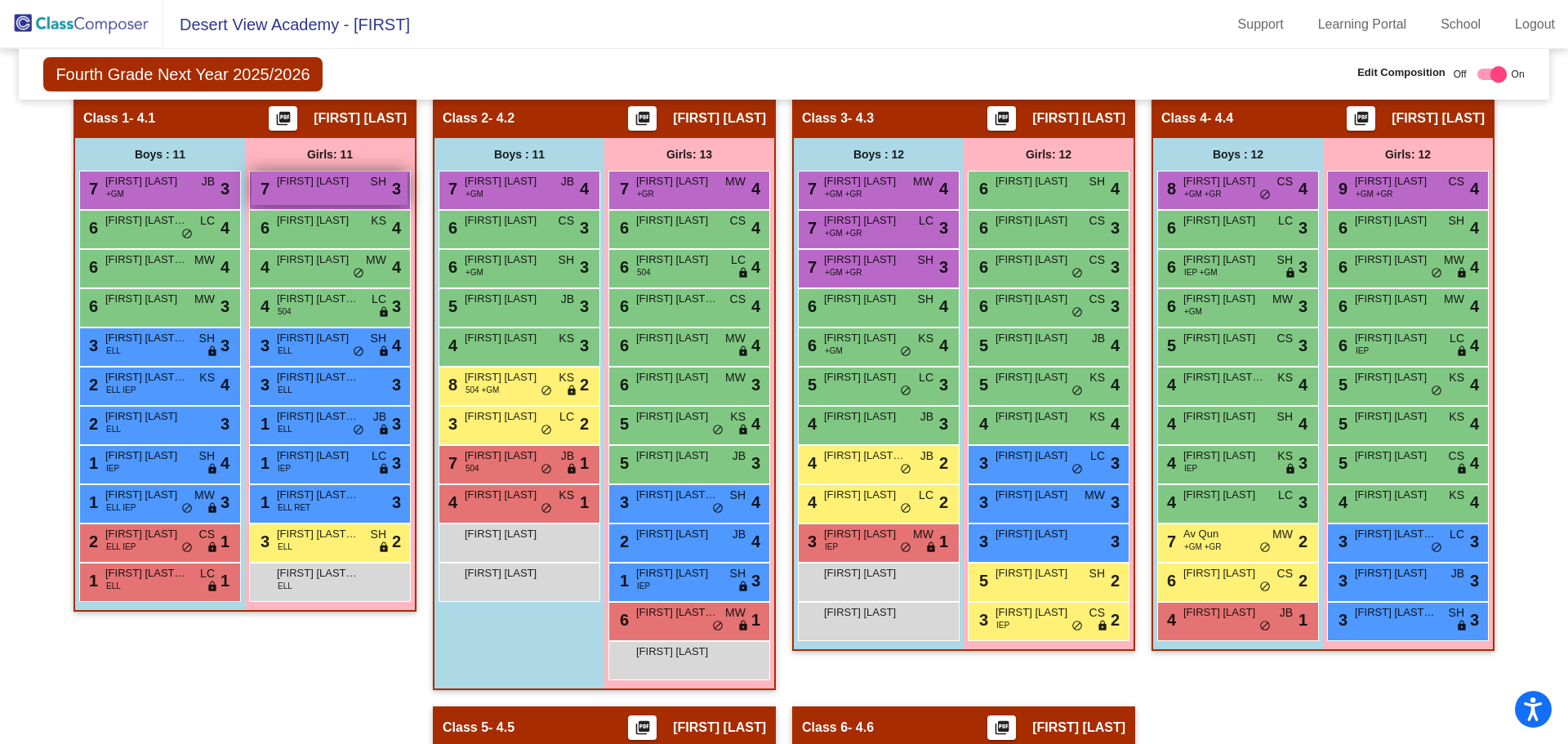 click on "[NUMBER] [FIRST] [LAST] [LAST] [LAST] [LAST]" at bounding box center [329, 188] 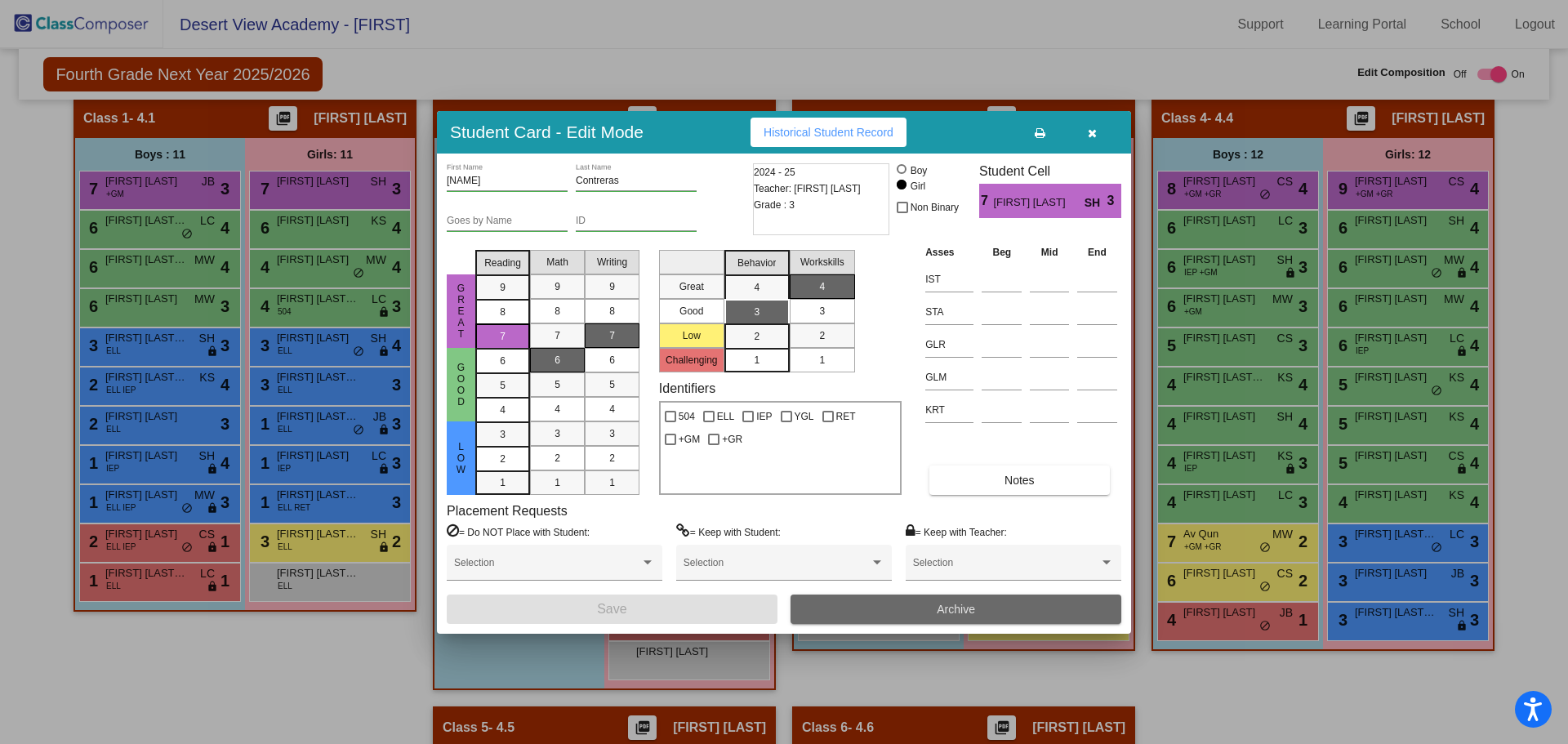 click on "Archive" at bounding box center (956, 609) 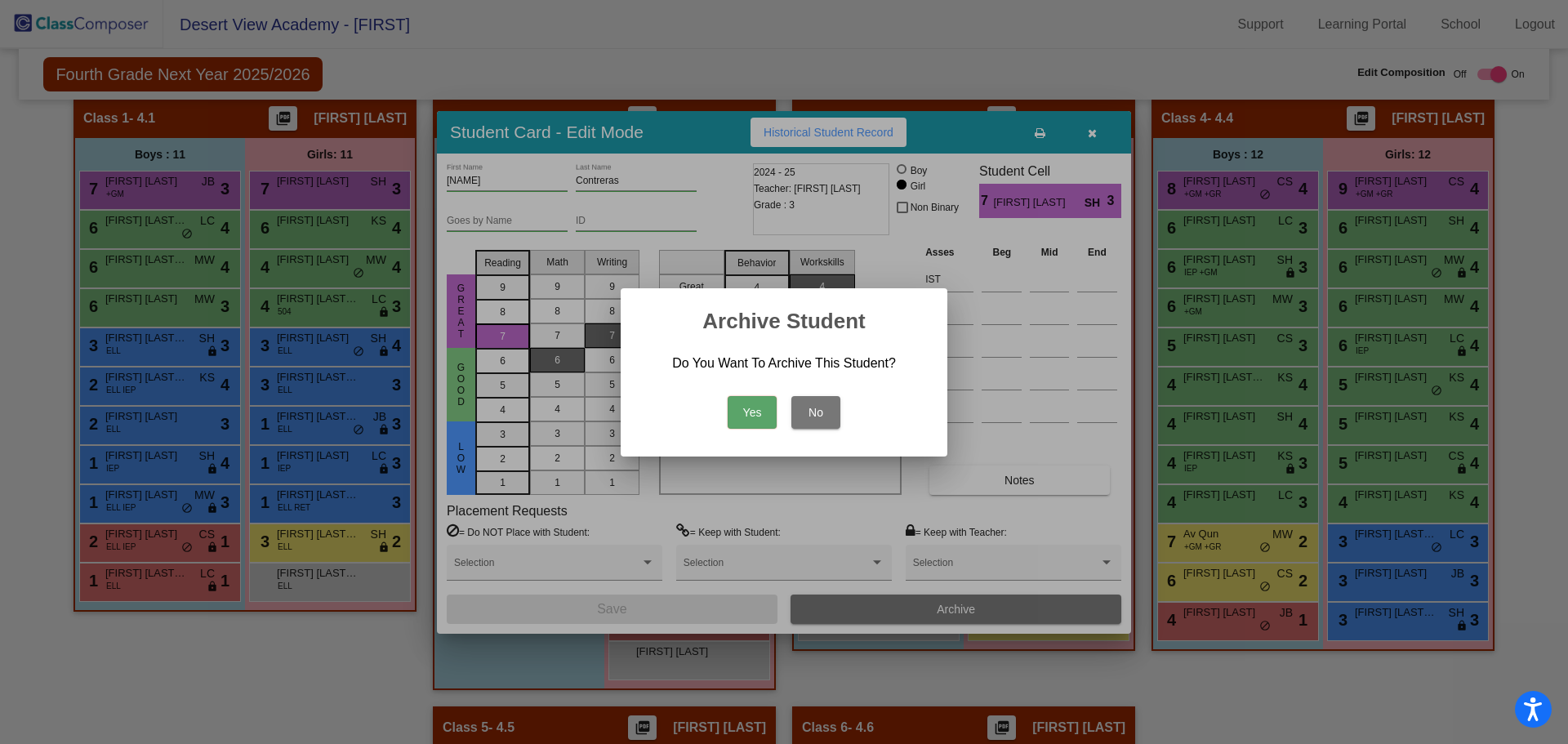 click on "Yes" at bounding box center [752, 412] 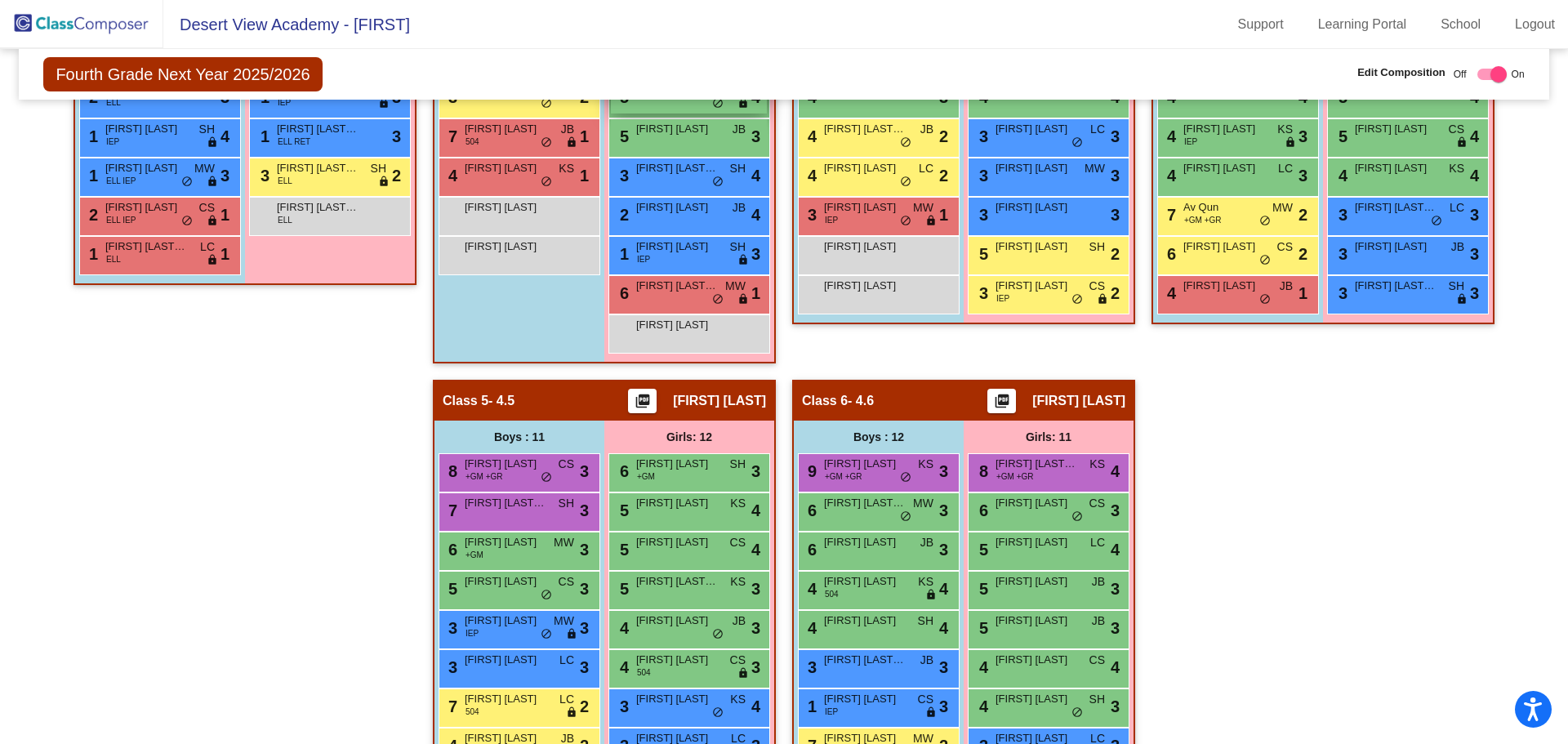 scroll, scrollTop: 327, scrollLeft: 0, axis: vertical 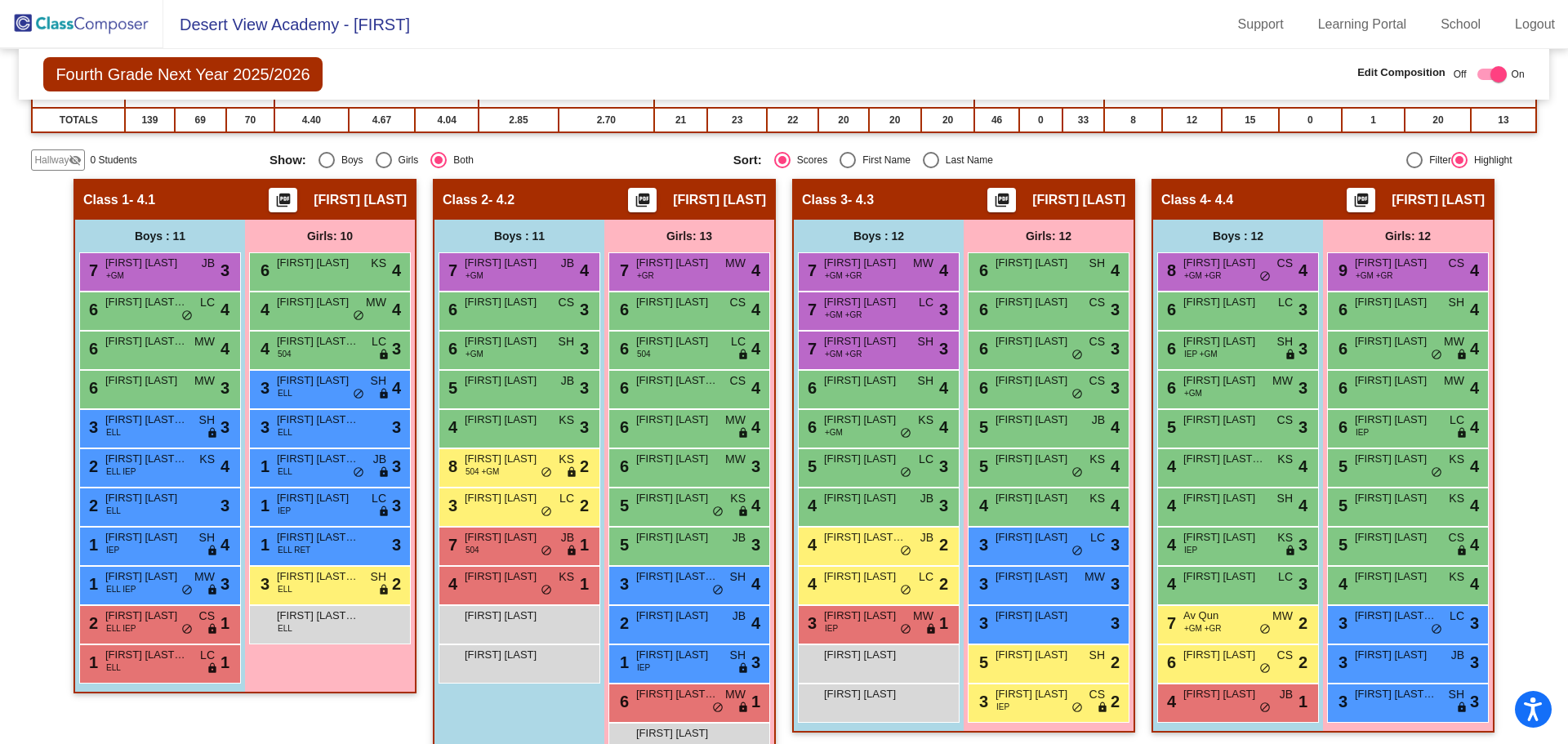 click 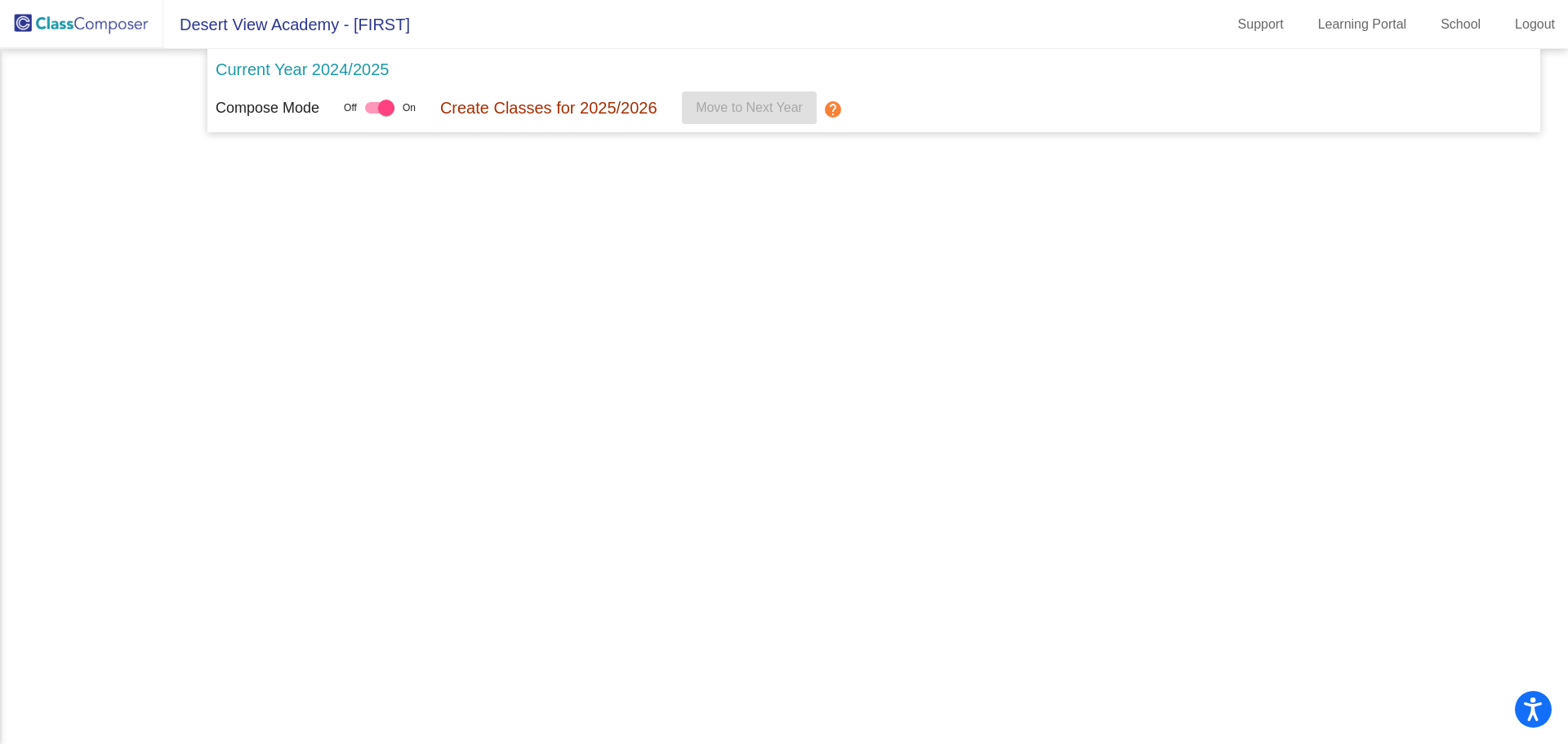 scroll, scrollTop: 0, scrollLeft: 0, axis: both 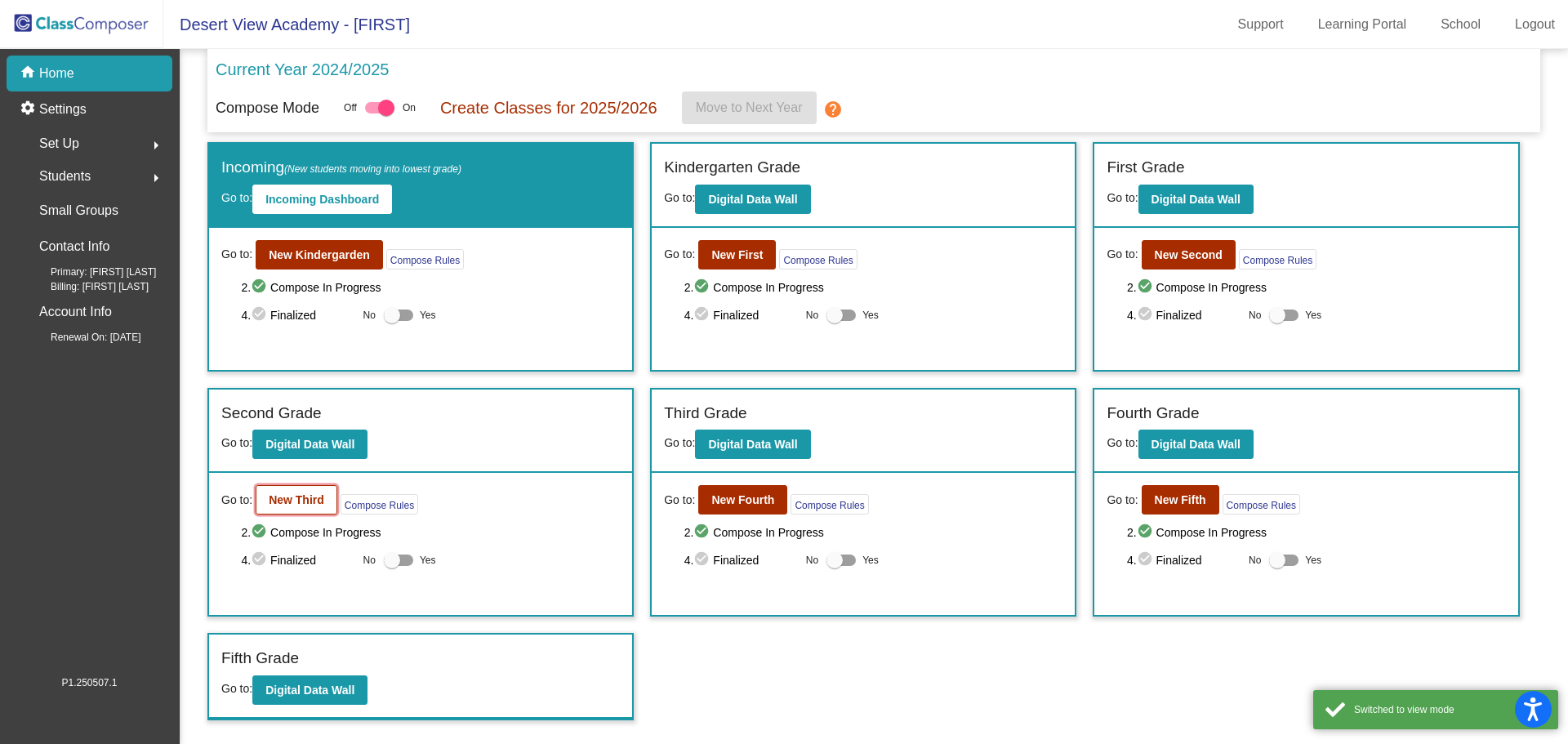 click on "New Third" 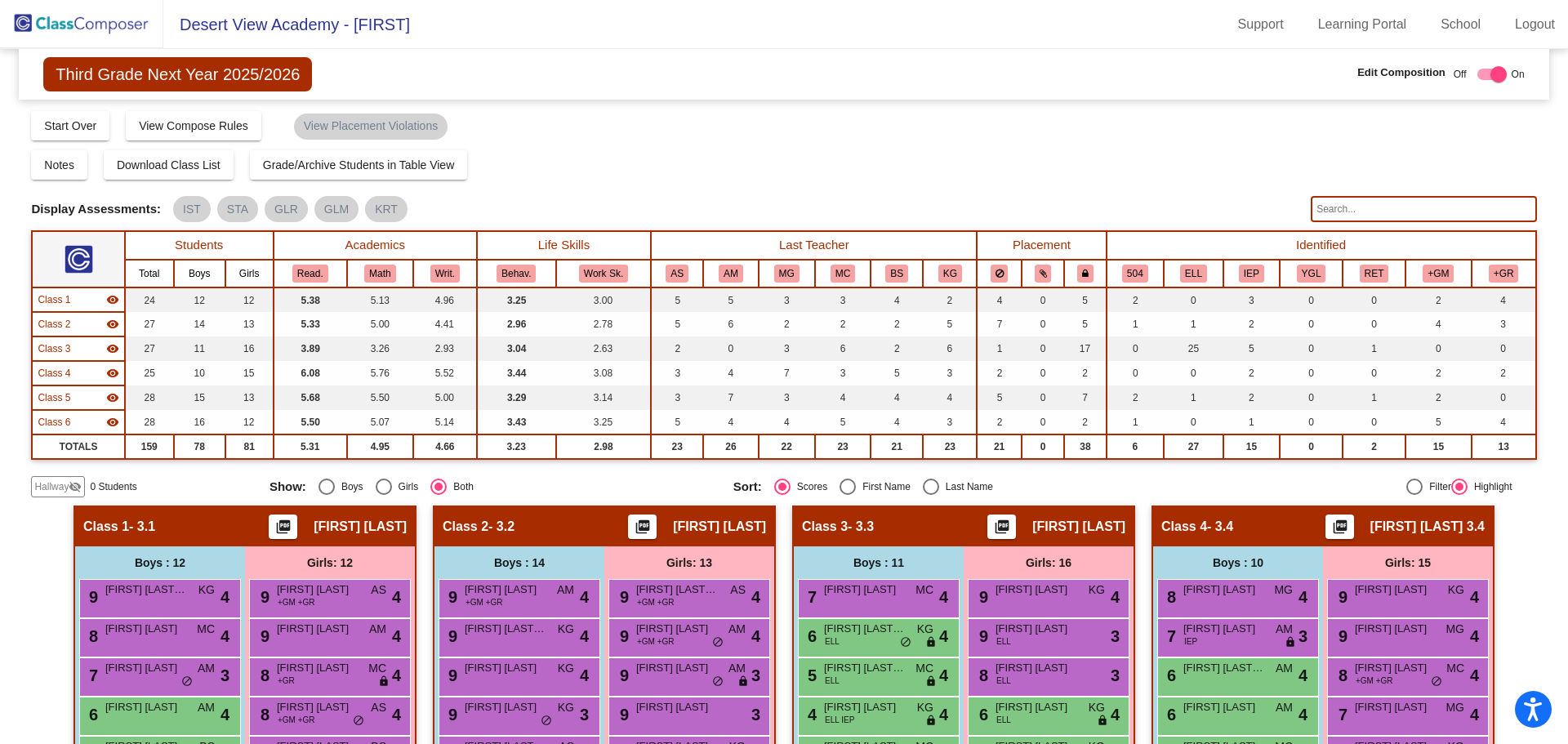 click 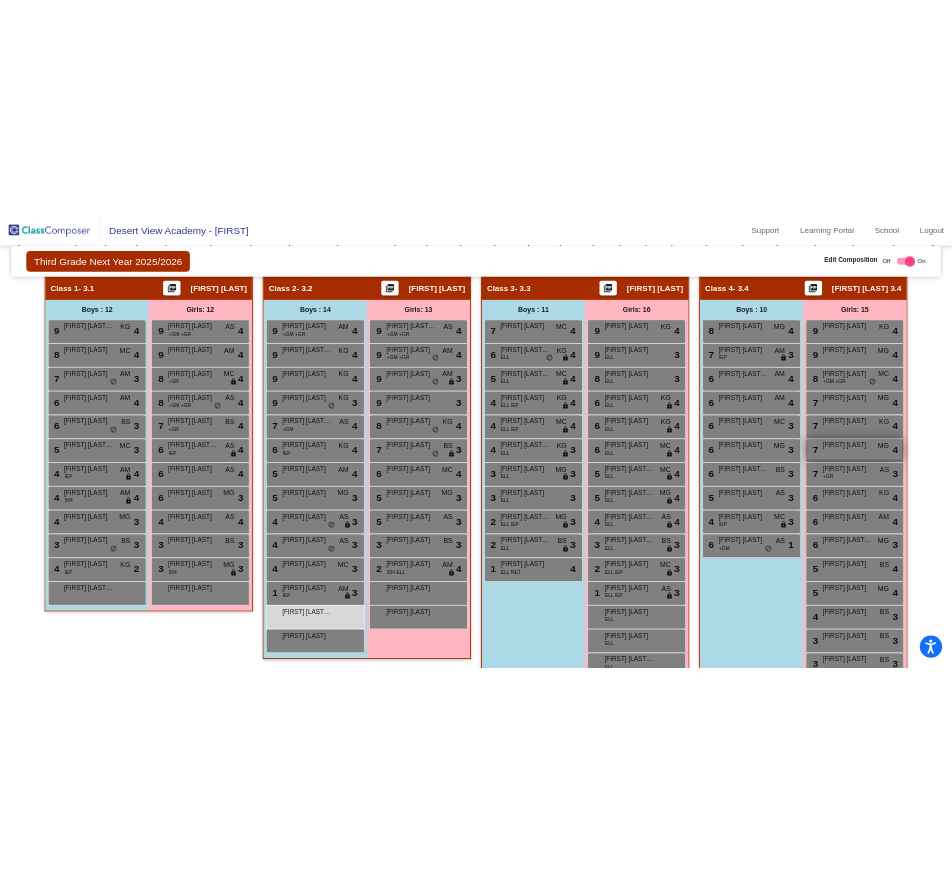 scroll, scrollTop: 700, scrollLeft: 0, axis: vertical 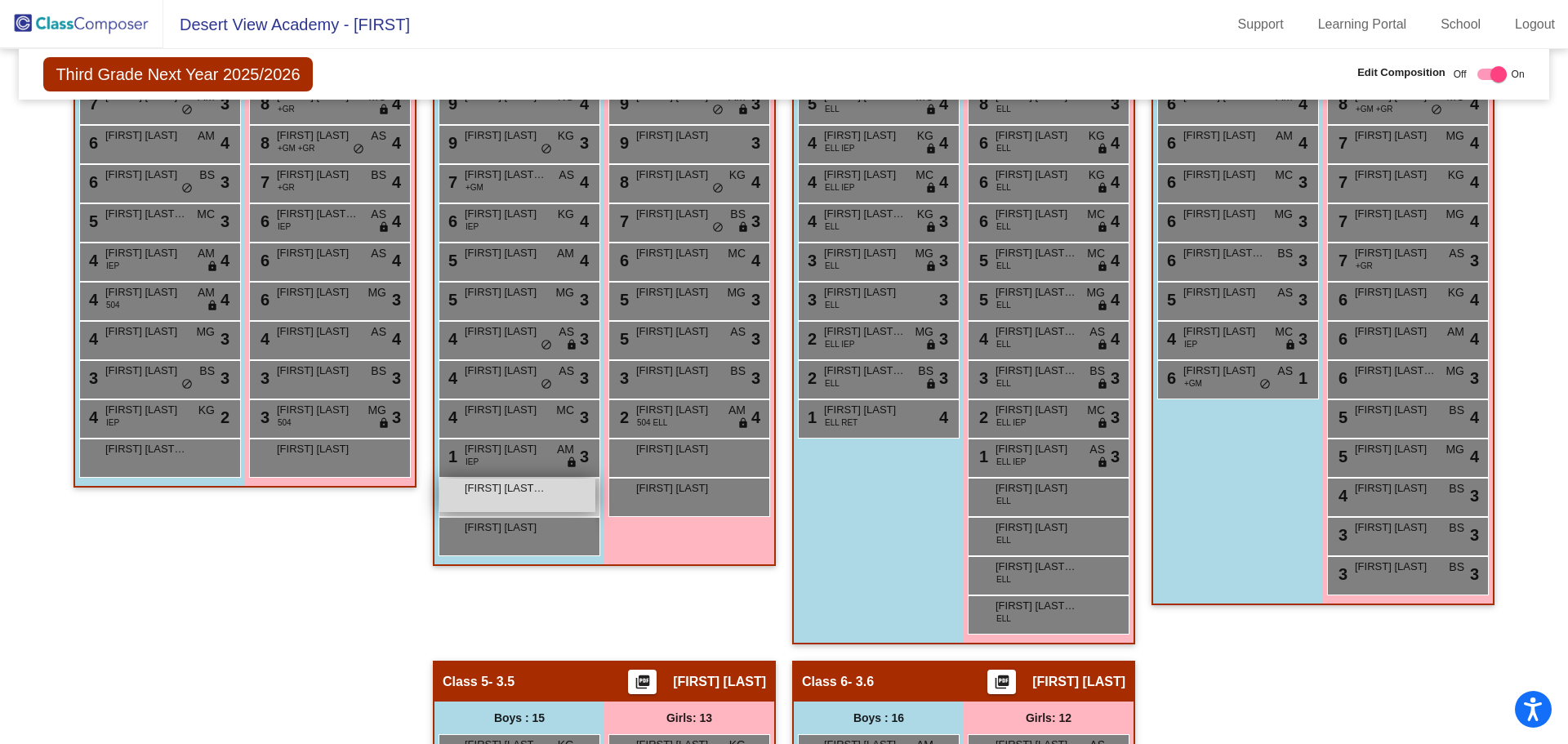 type on "[NAME]" 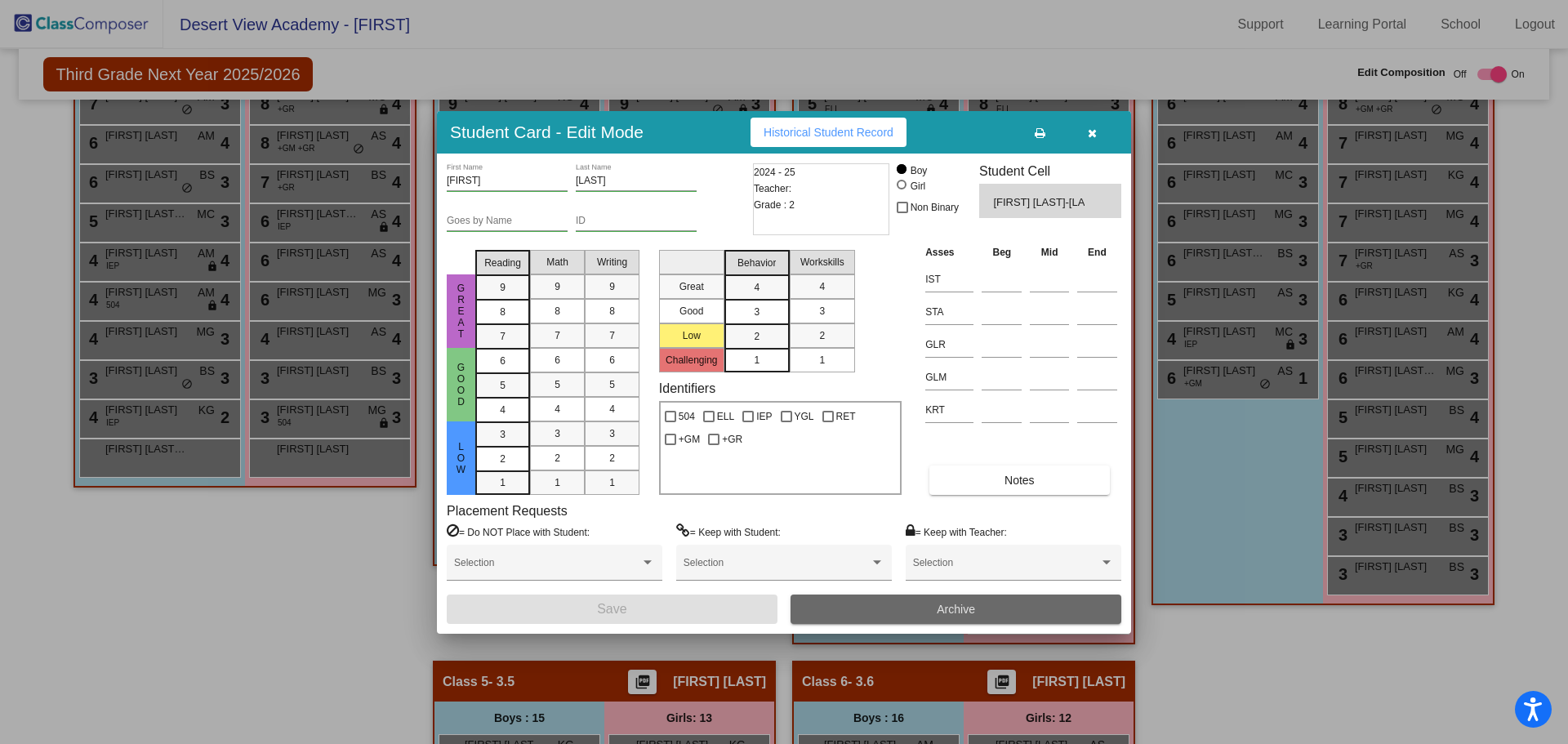 click on "Archive" at bounding box center (956, 609) 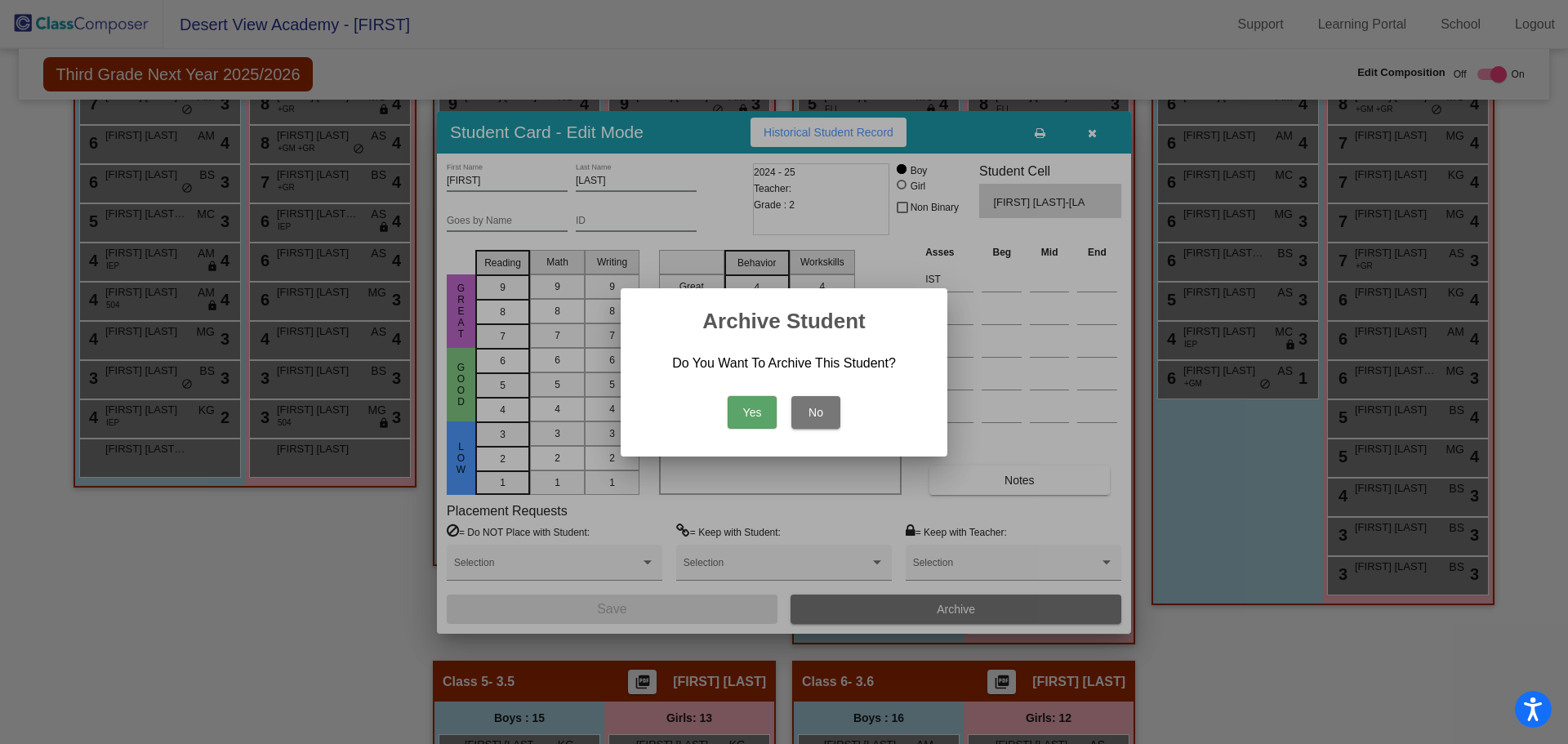 click on "Yes" at bounding box center [752, 412] 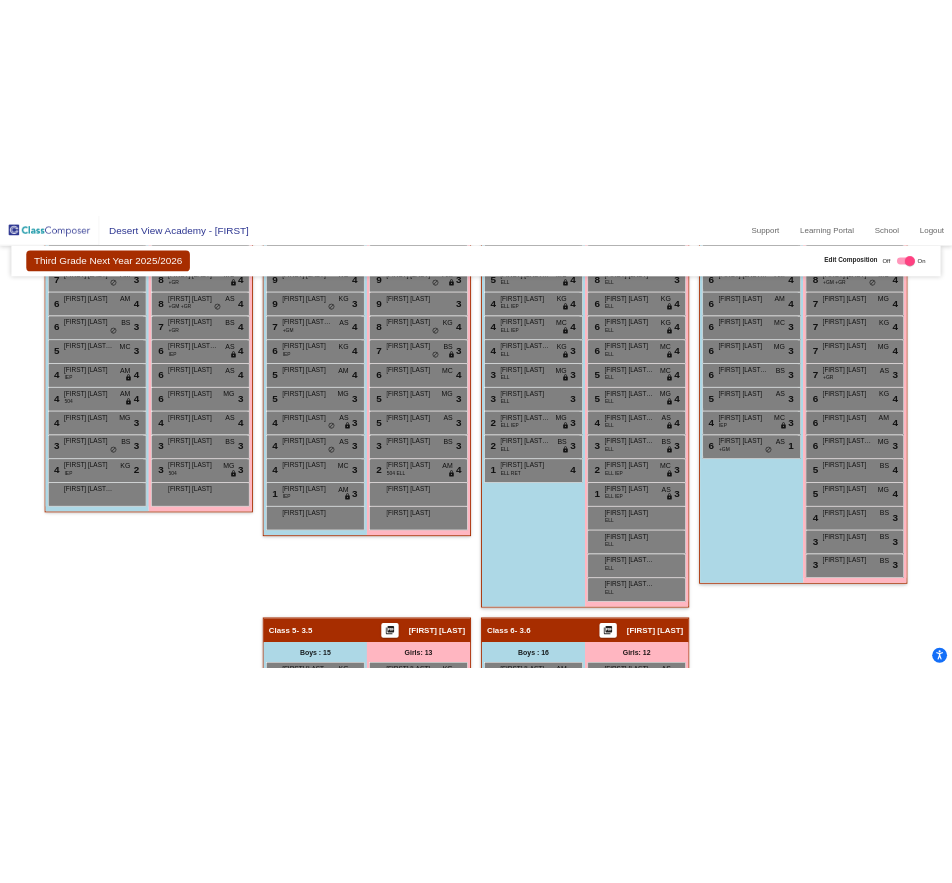 scroll, scrollTop: 780, scrollLeft: 0, axis: vertical 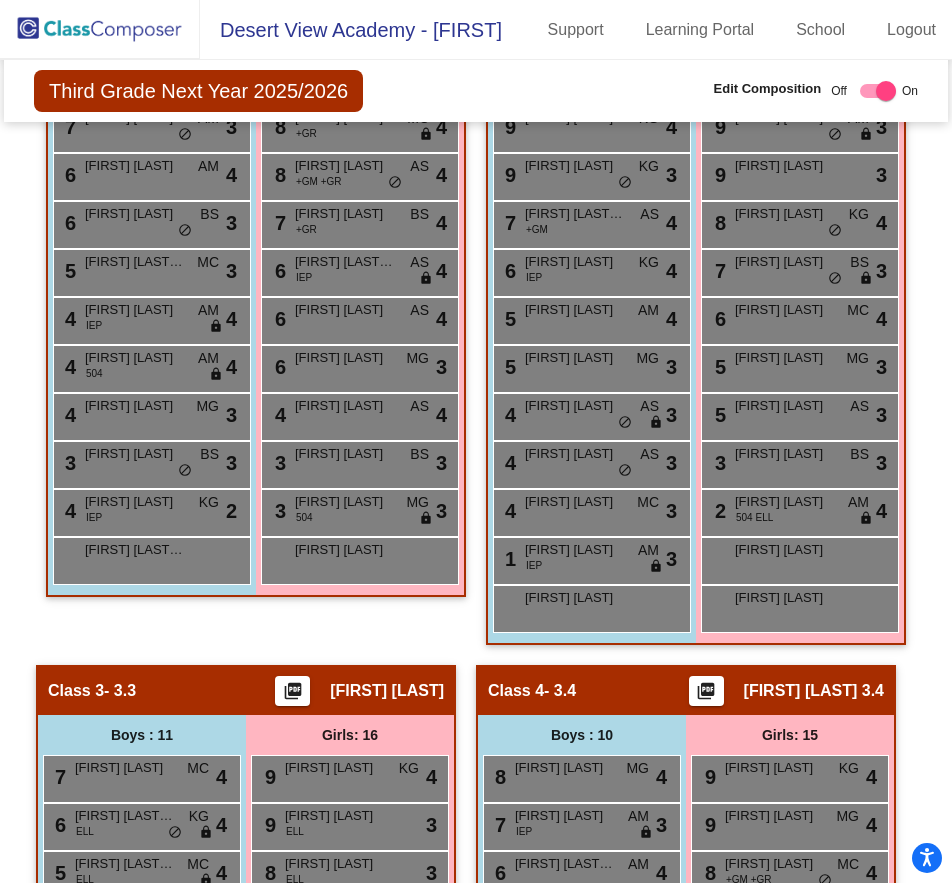 click 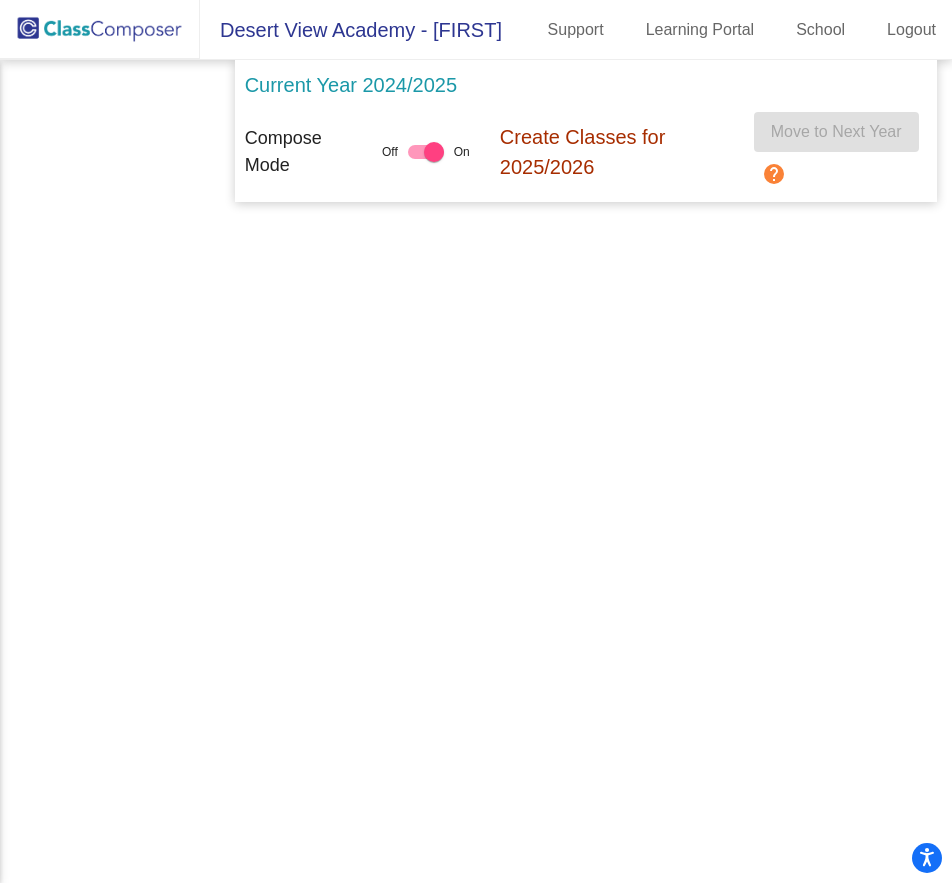 scroll, scrollTop: 0, scrollLeft: 0, axis: both 